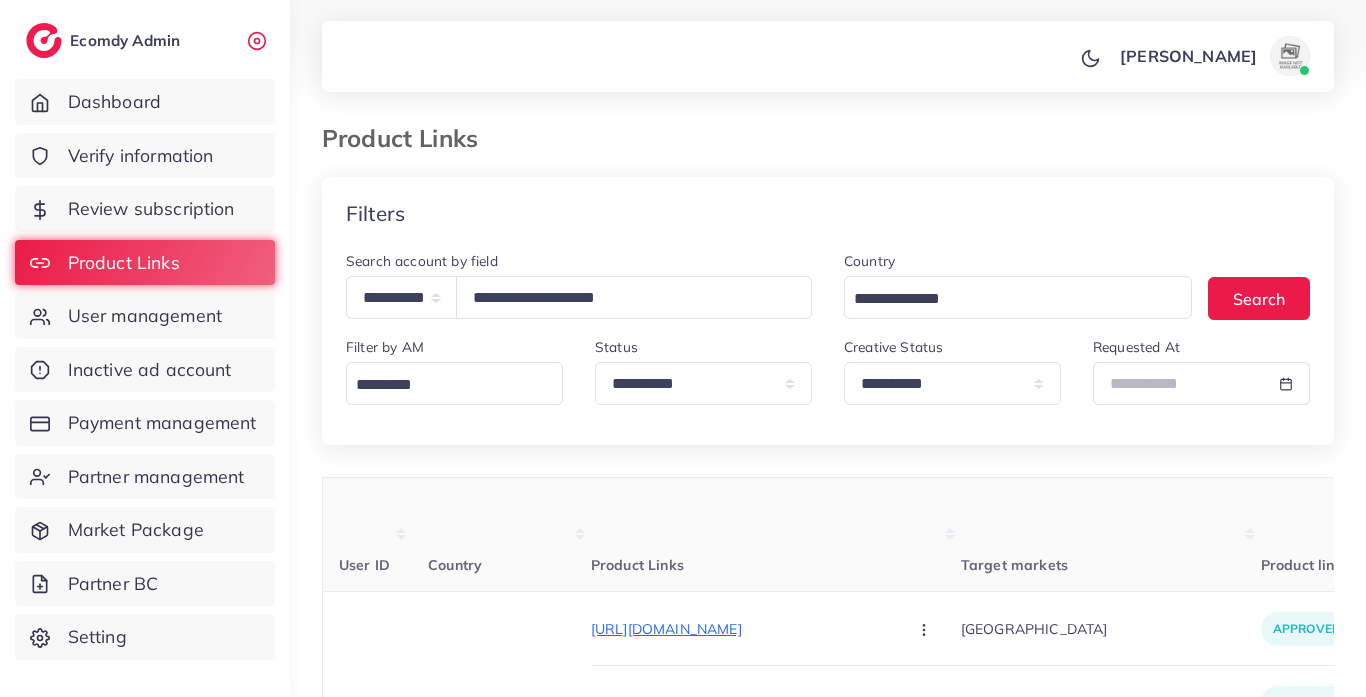 select on "*****" 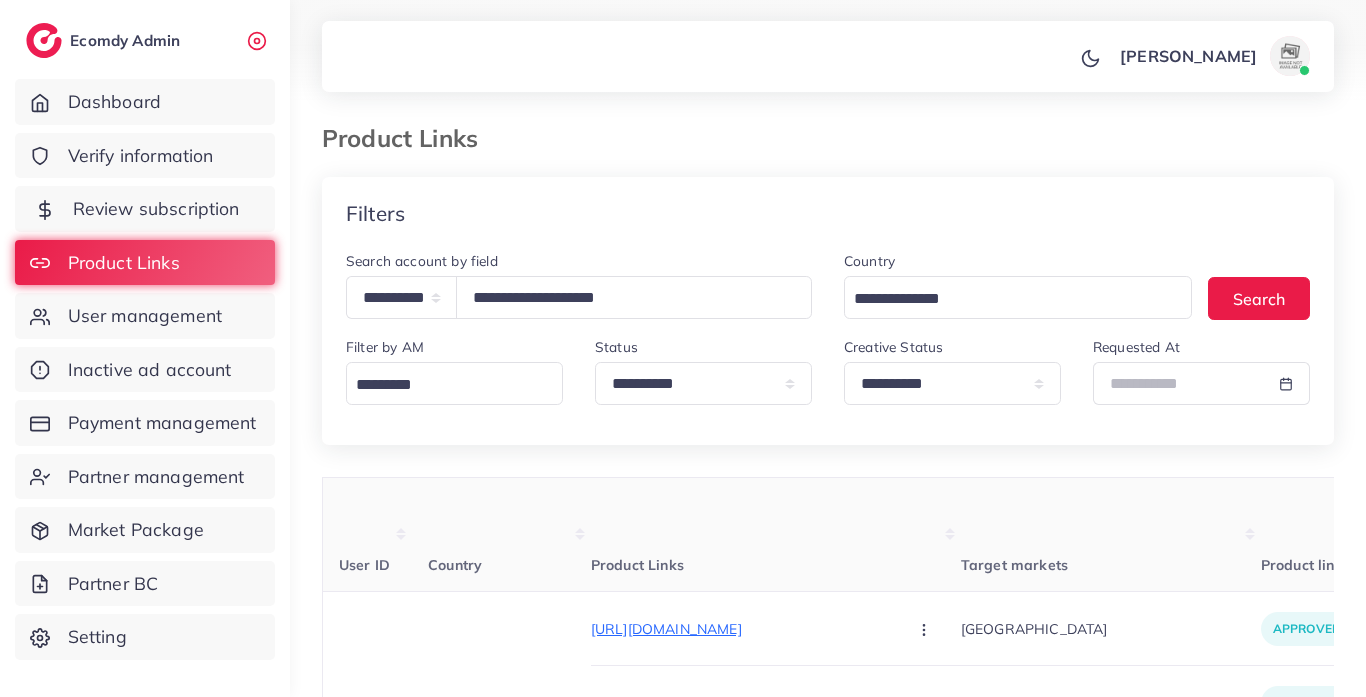 click on "Review subscription" at bounding box center (156, 209) 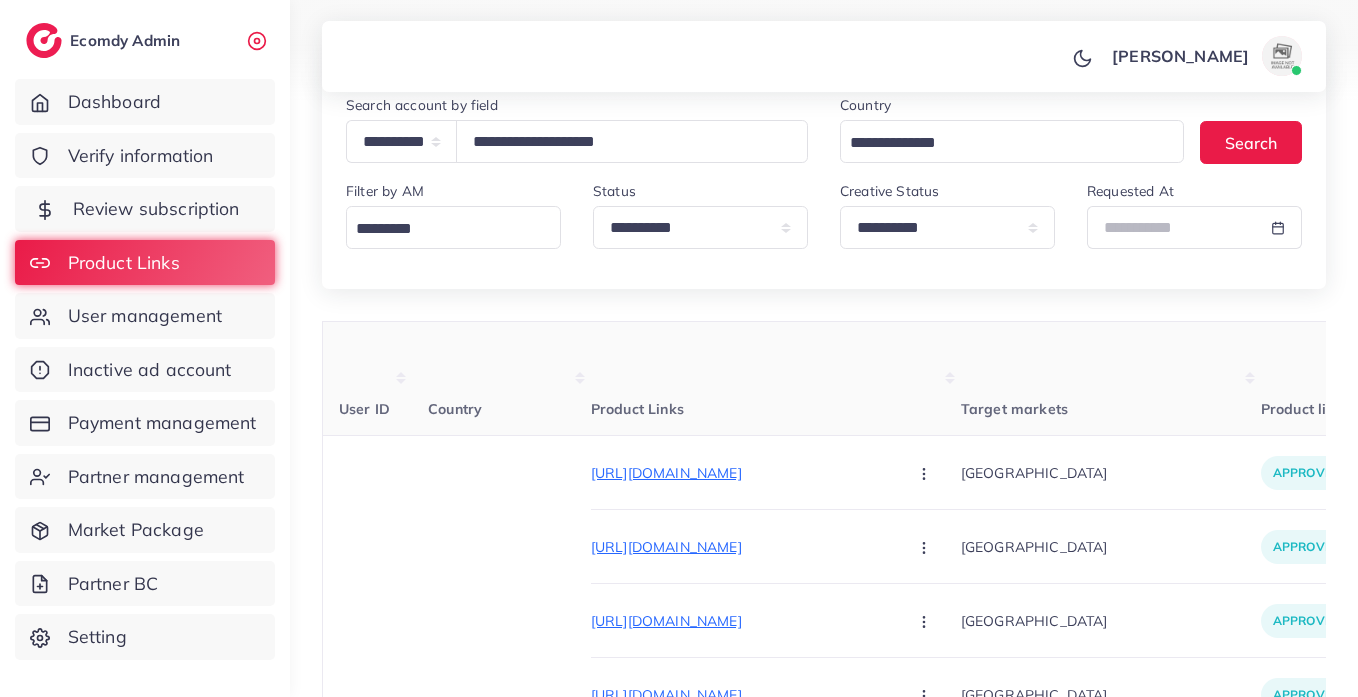 scroll, scrollTop: 156, scrollLeft: 0, axis: vertical 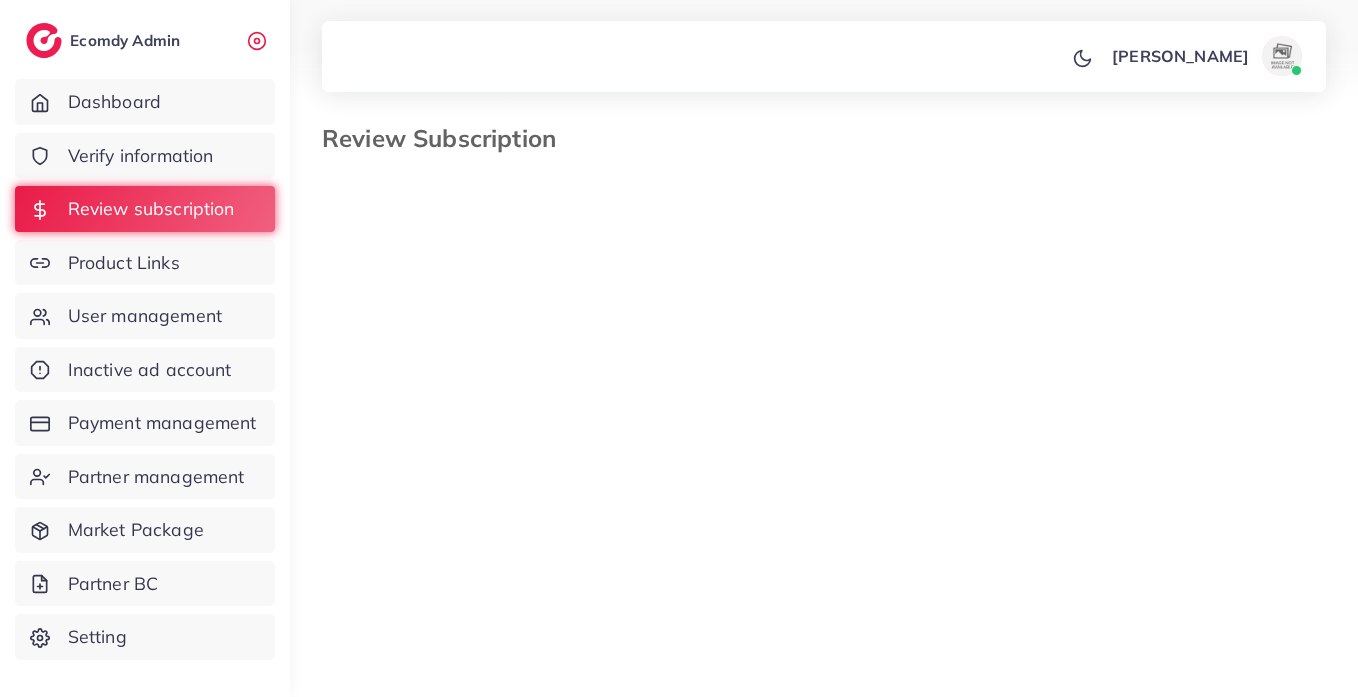 select on "*******" 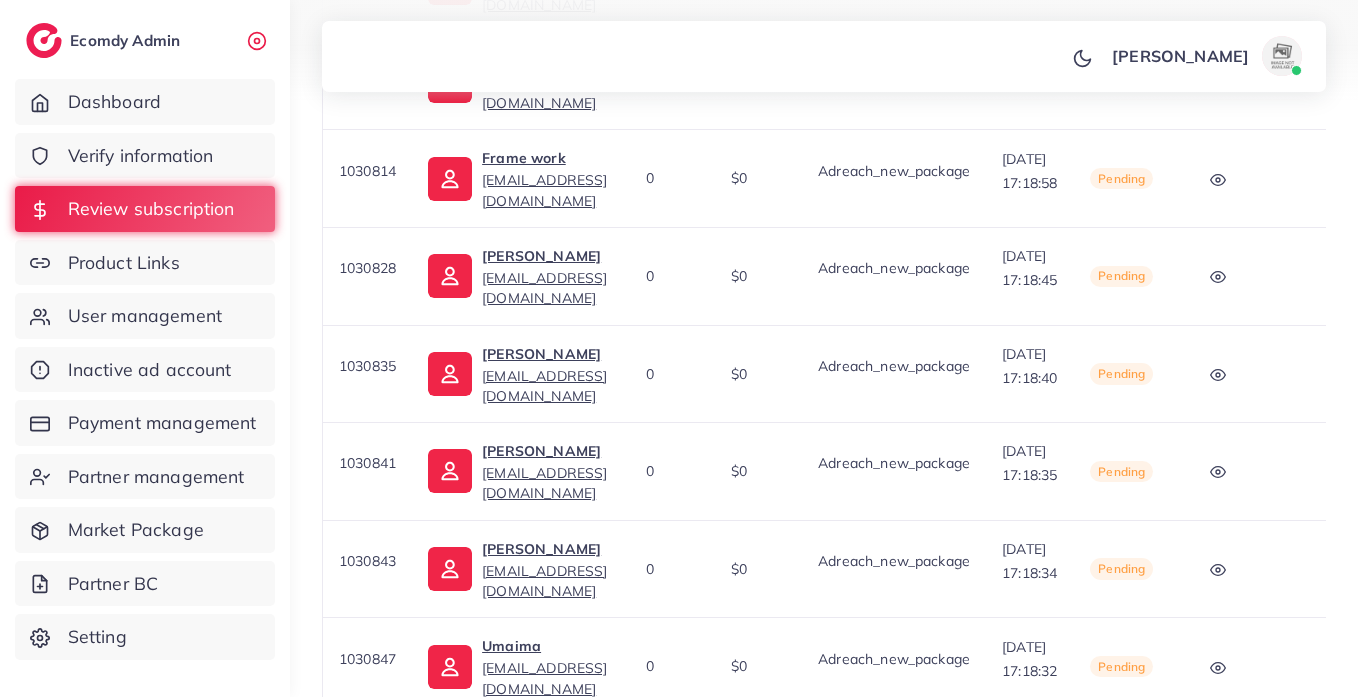 scroll, scrollTop: 861, scrollLeft: 0, axis: vertical 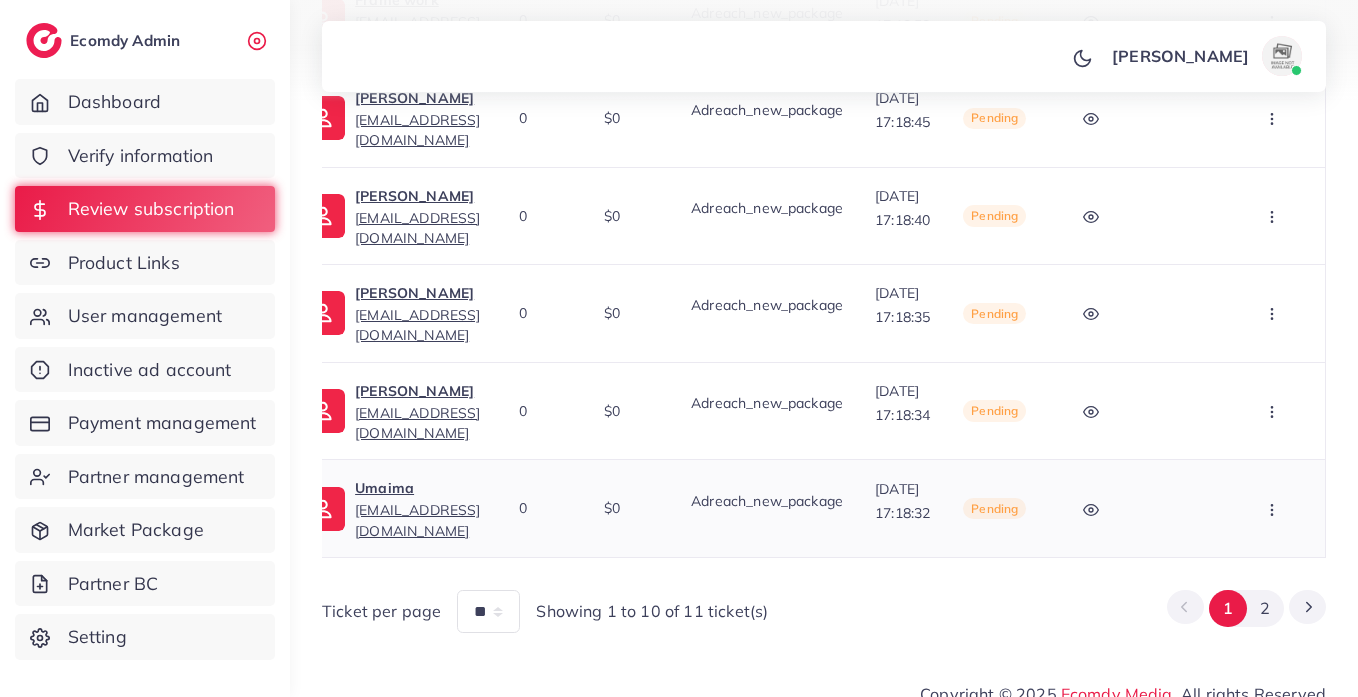 click at bounding box center [1274, 508] 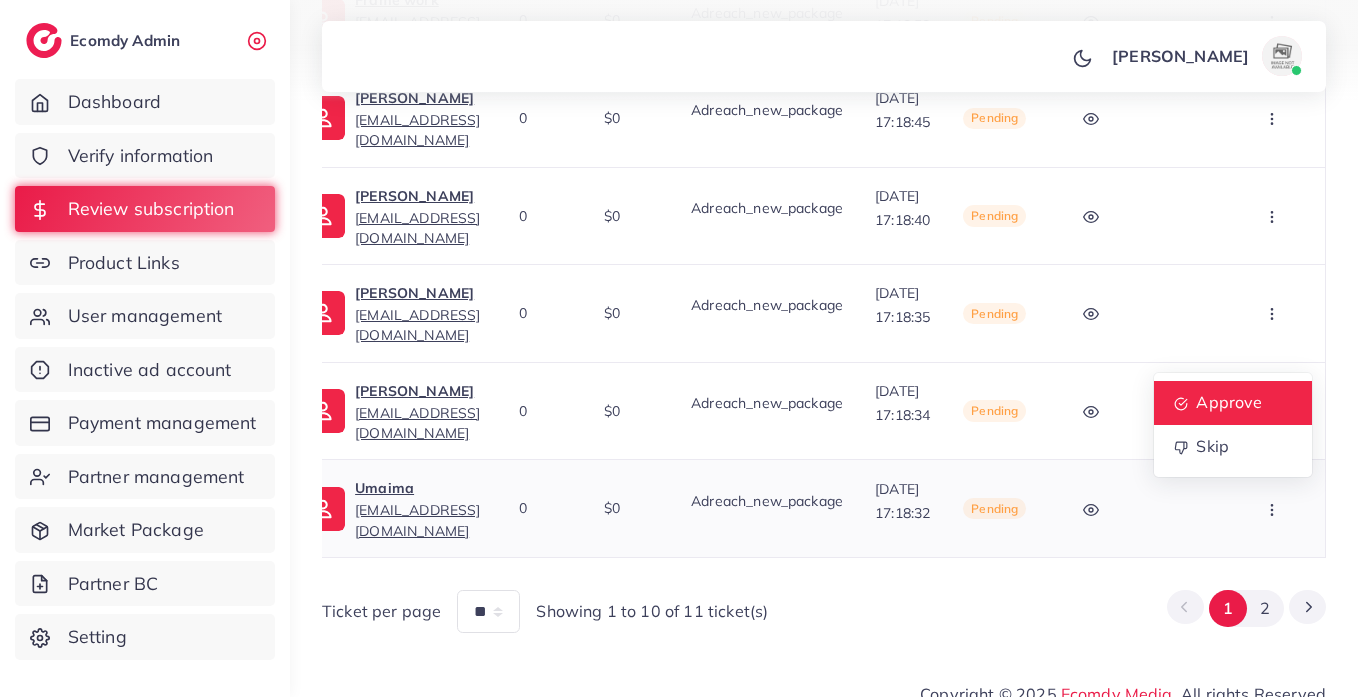 click on "Approve" at bounding box center (1230, 402) 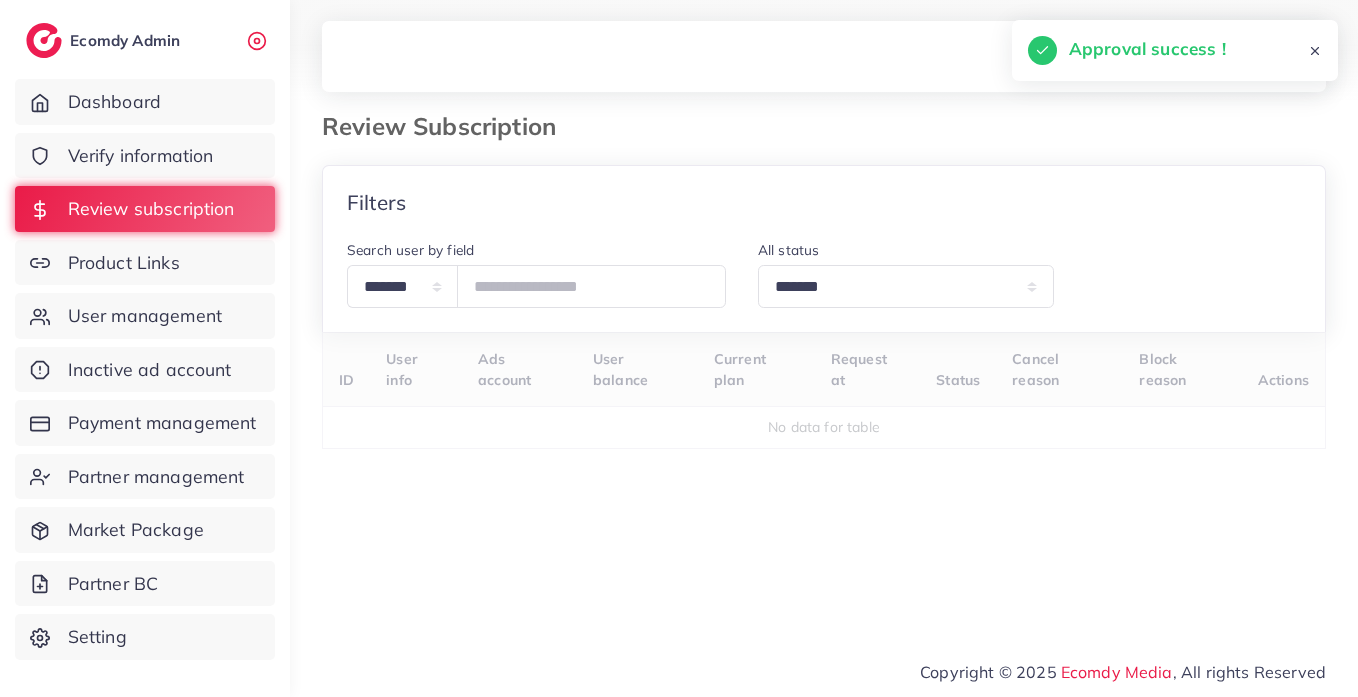 scroll, scrollTop: 12, scrollLeft: 0, axis: vertical 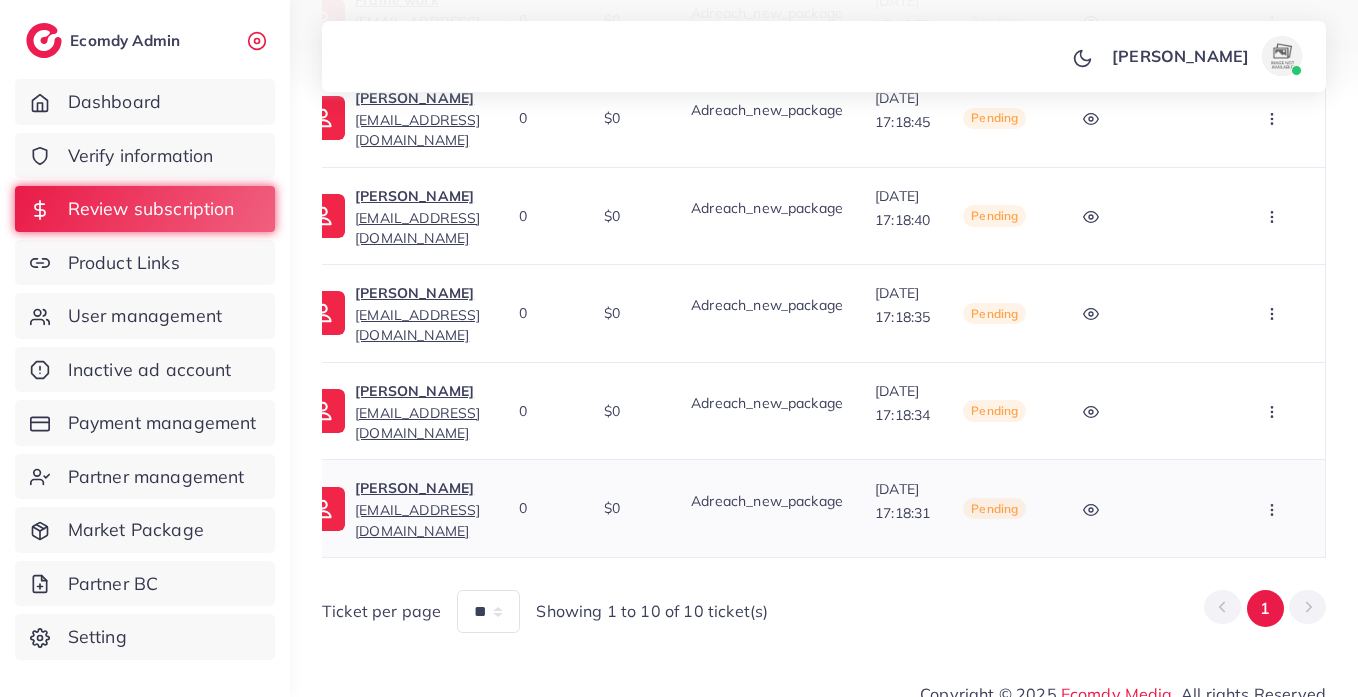 click at bounding box center [1274, 508] 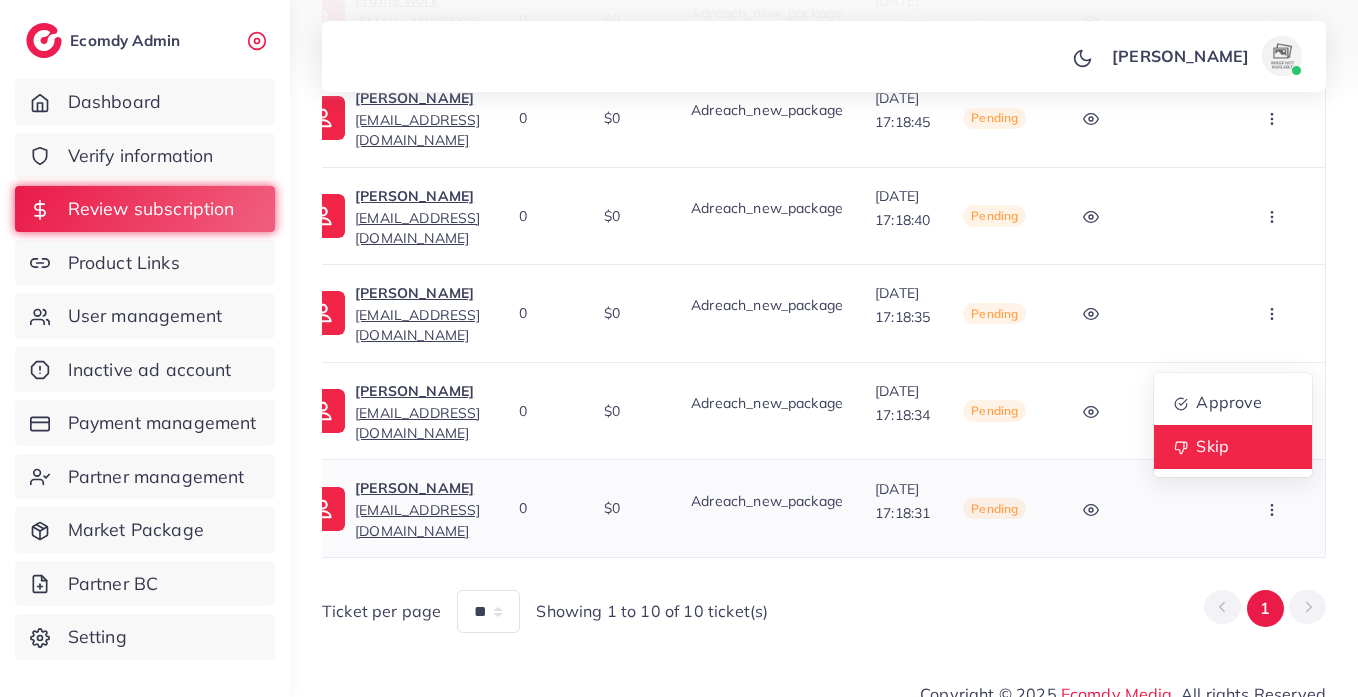 click on "Skip" at bounding box center (1233, 447) 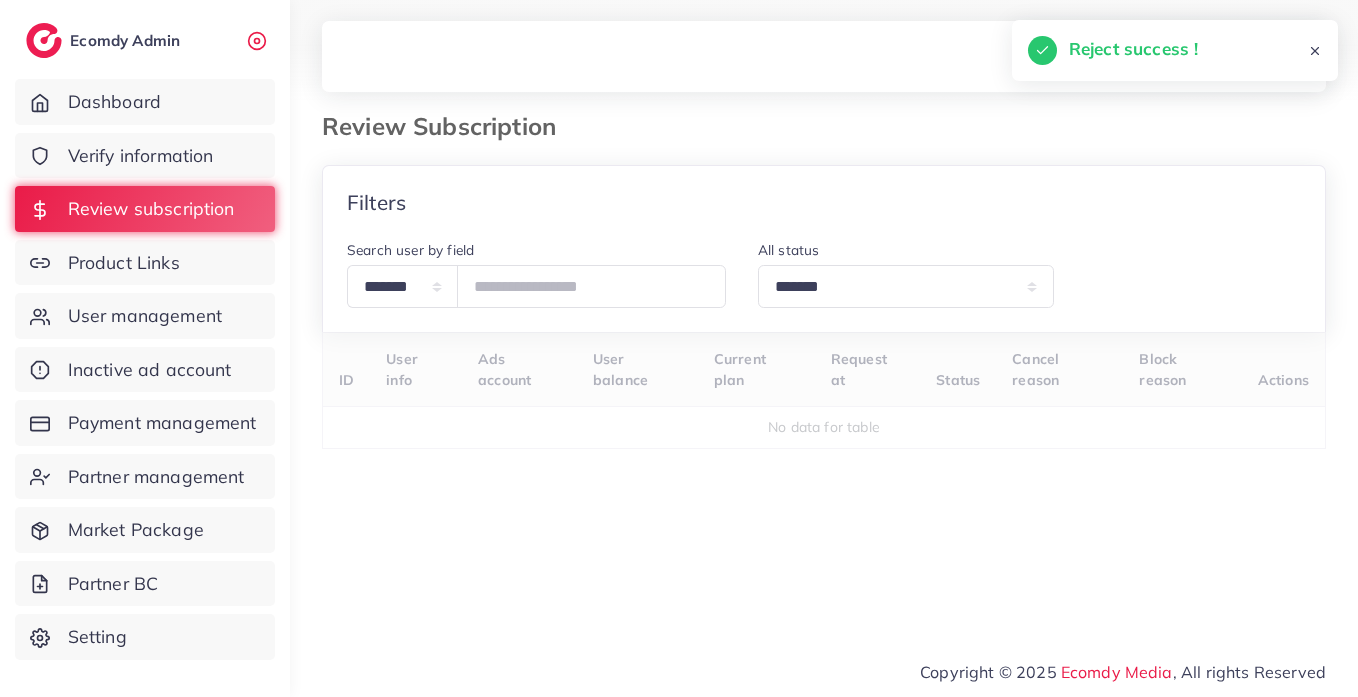scroll, scrollTop: 12, scrollLeft: 0, axis: vertical 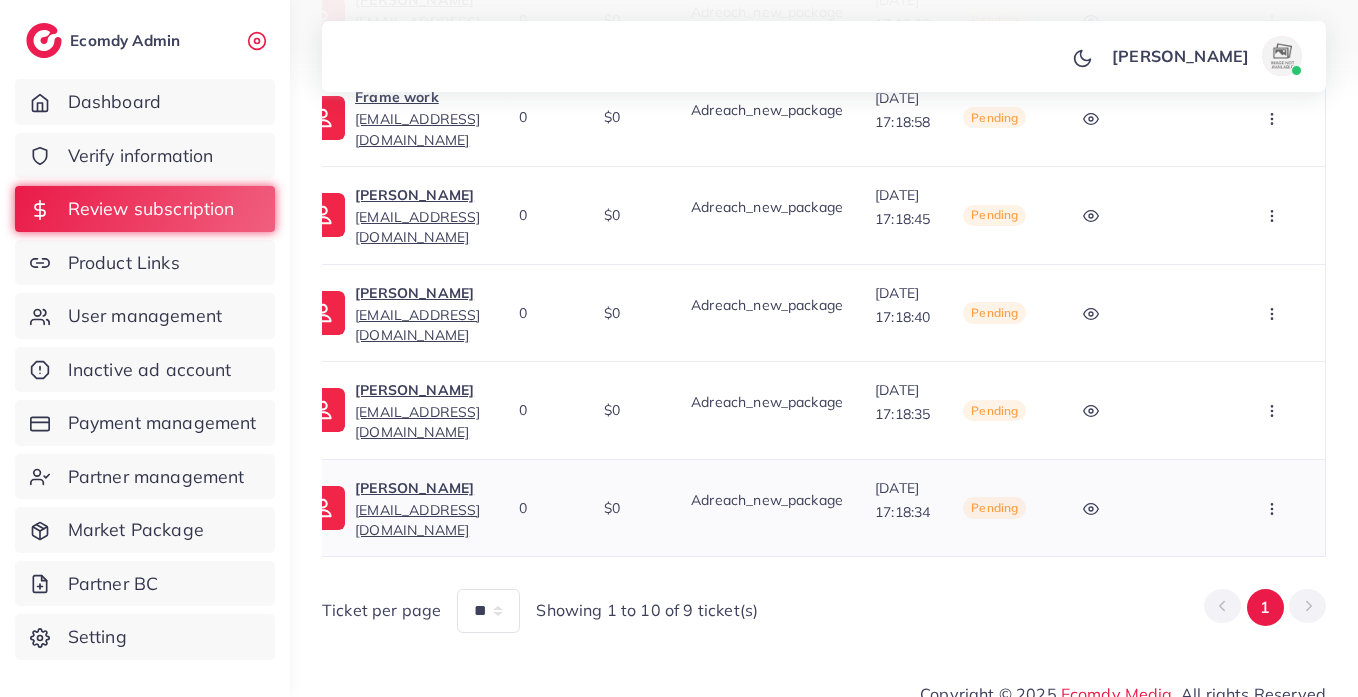 click 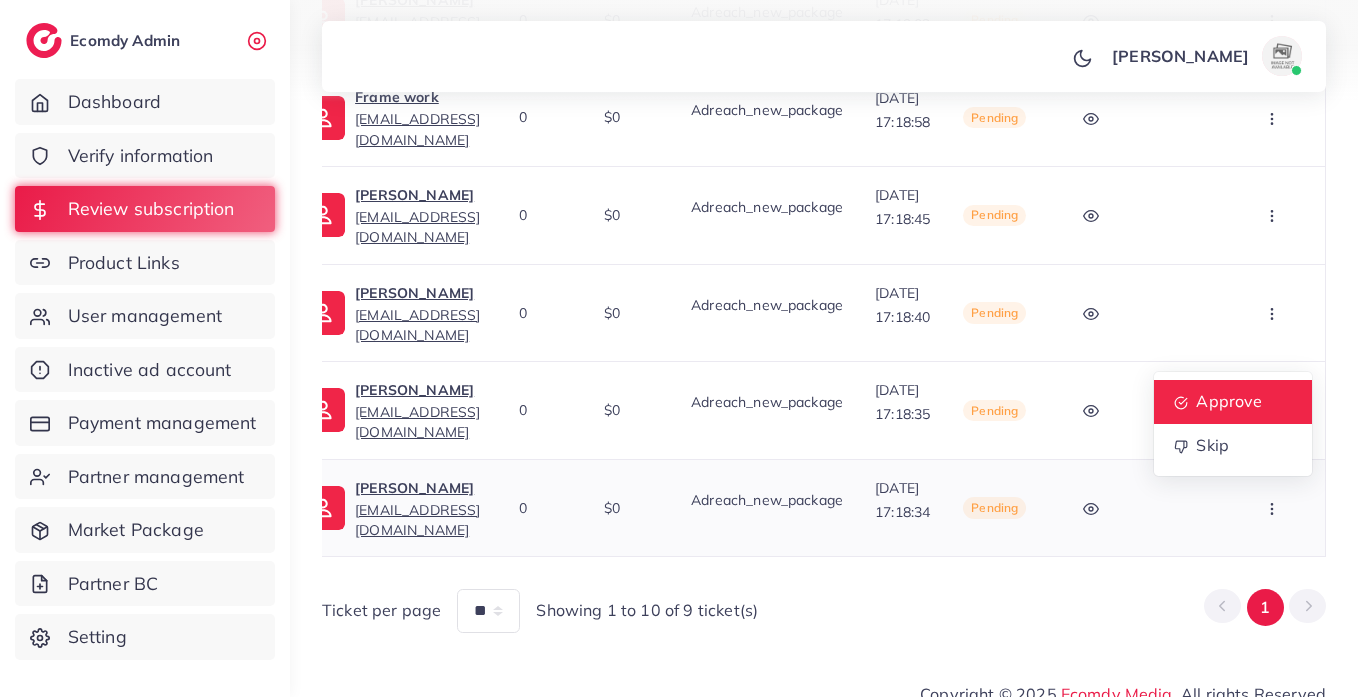 click on "Approve" at bounding box center [1230, 402] 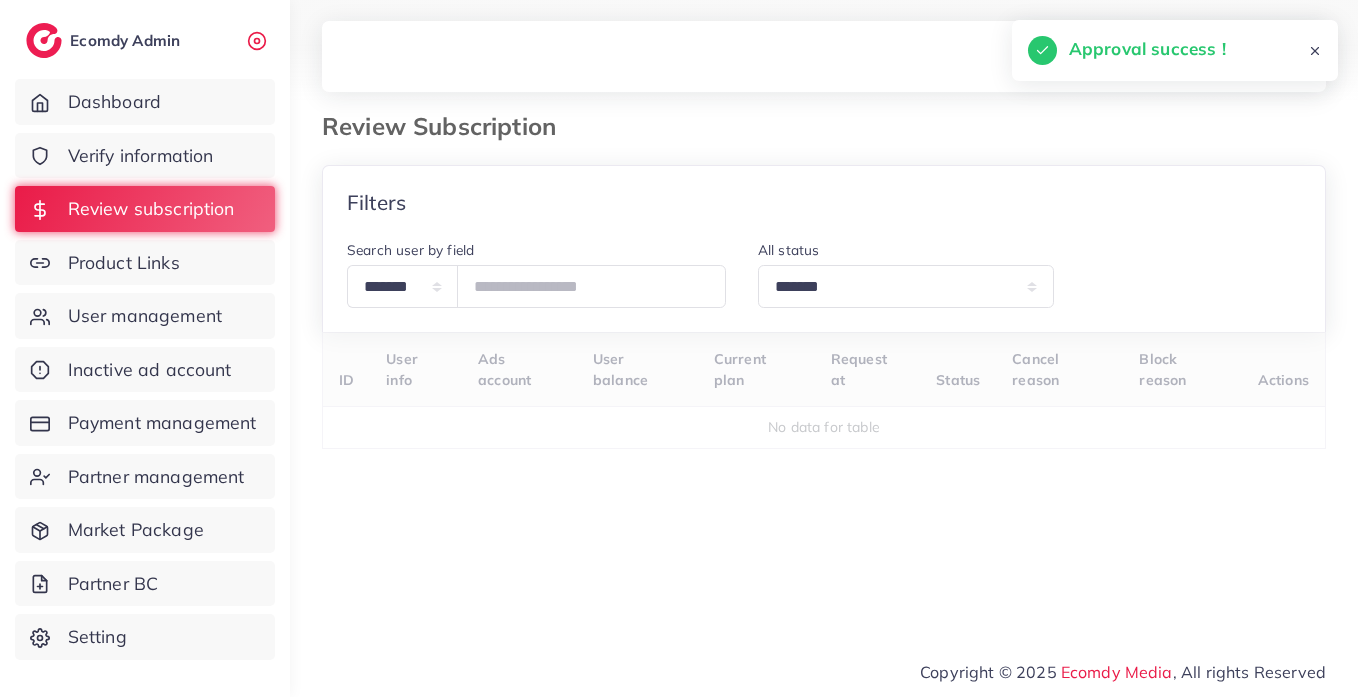 scroll, scrollTop: 12, scrollLeft: 0, axis: vertical 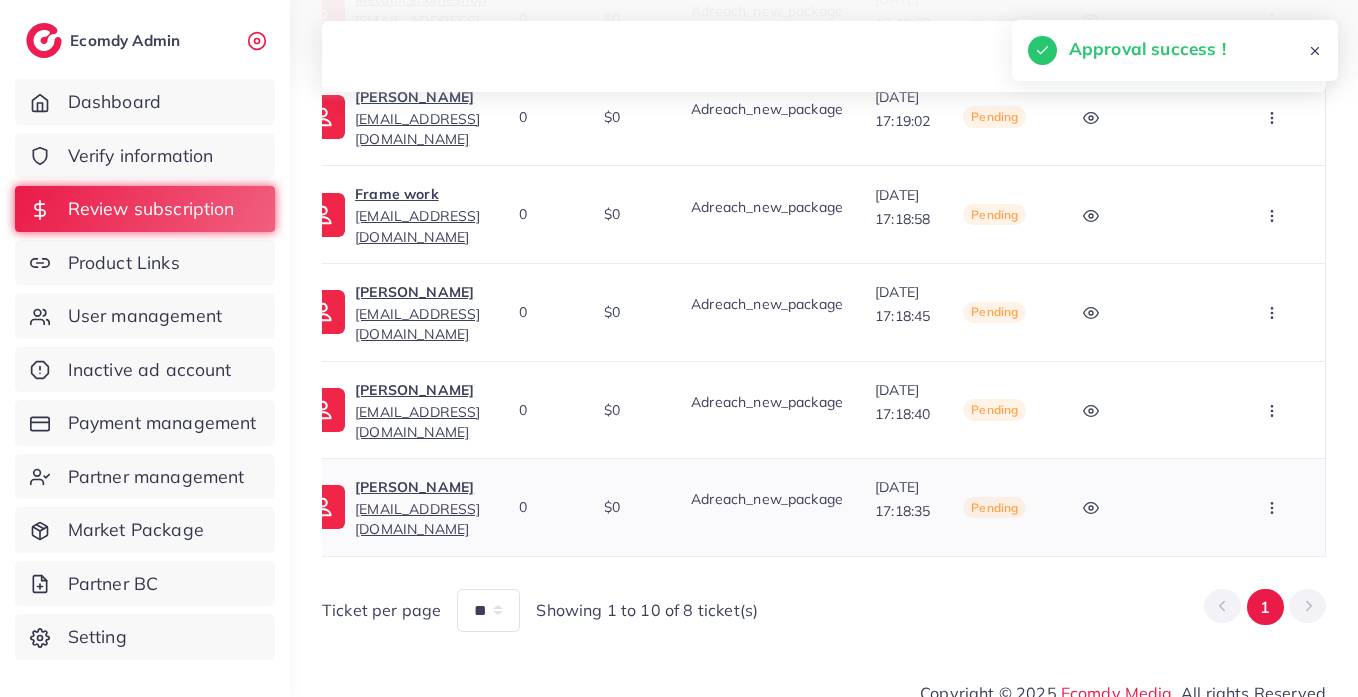 click at bounding box center [1274, 507] 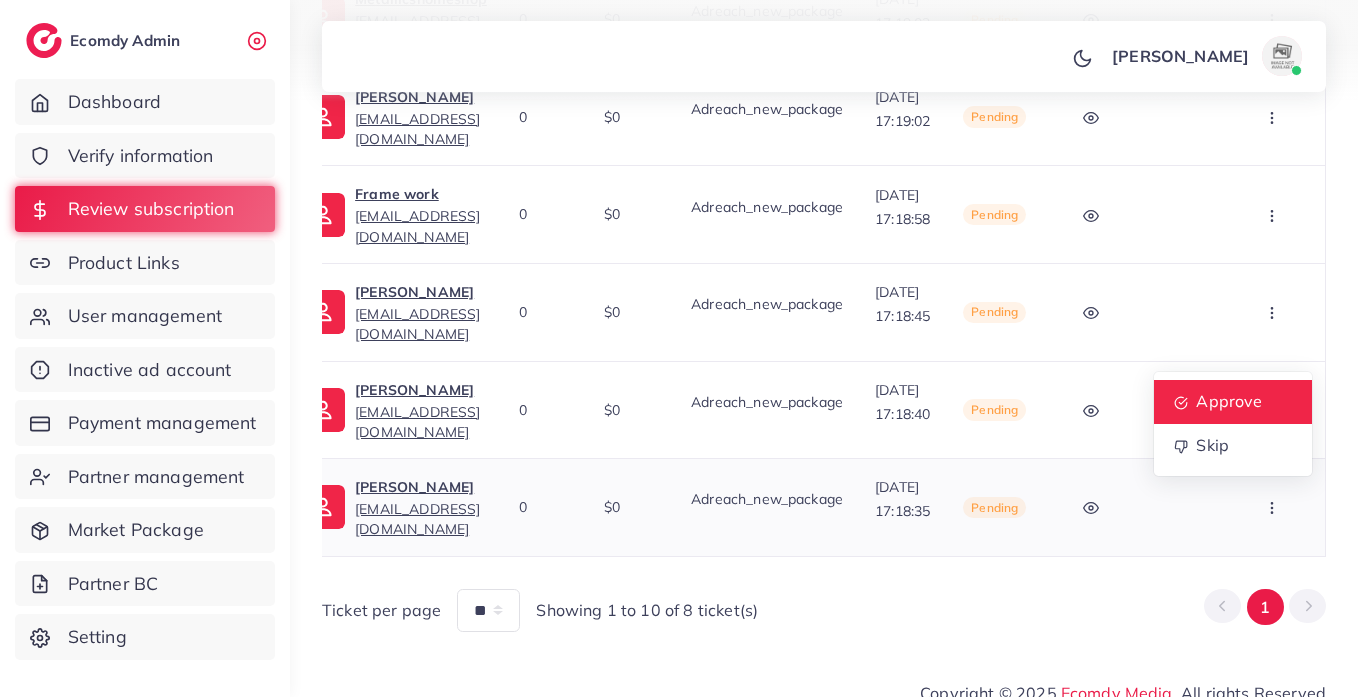 click on "Approve" at bounding box center [1230, 401] 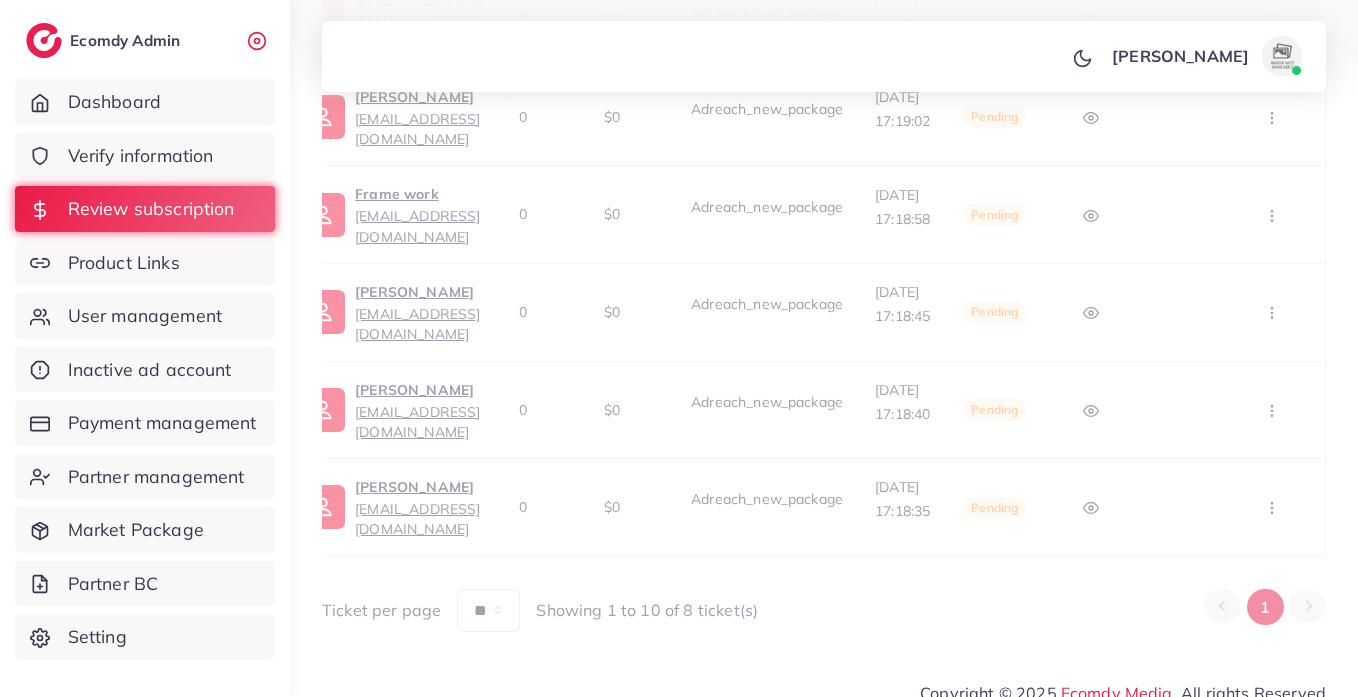 scroll, scrollTop: 12, scrollLeft: 0, axis: vertical 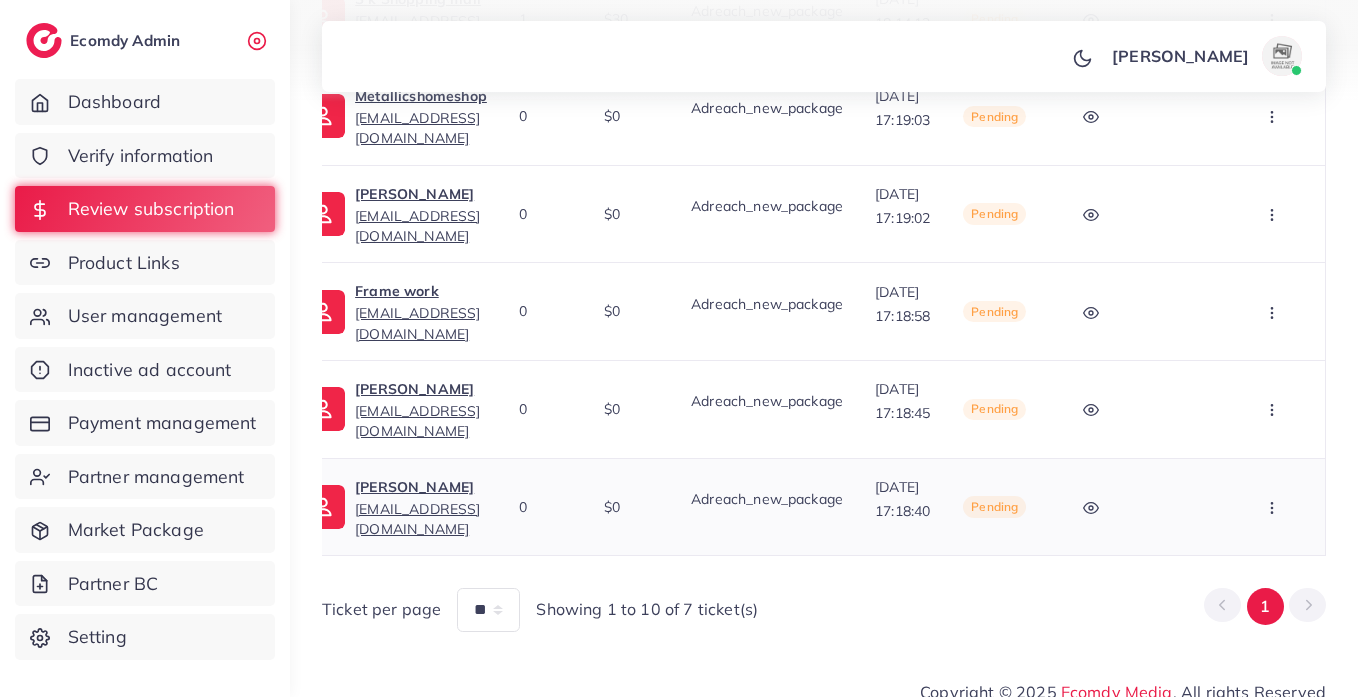 click 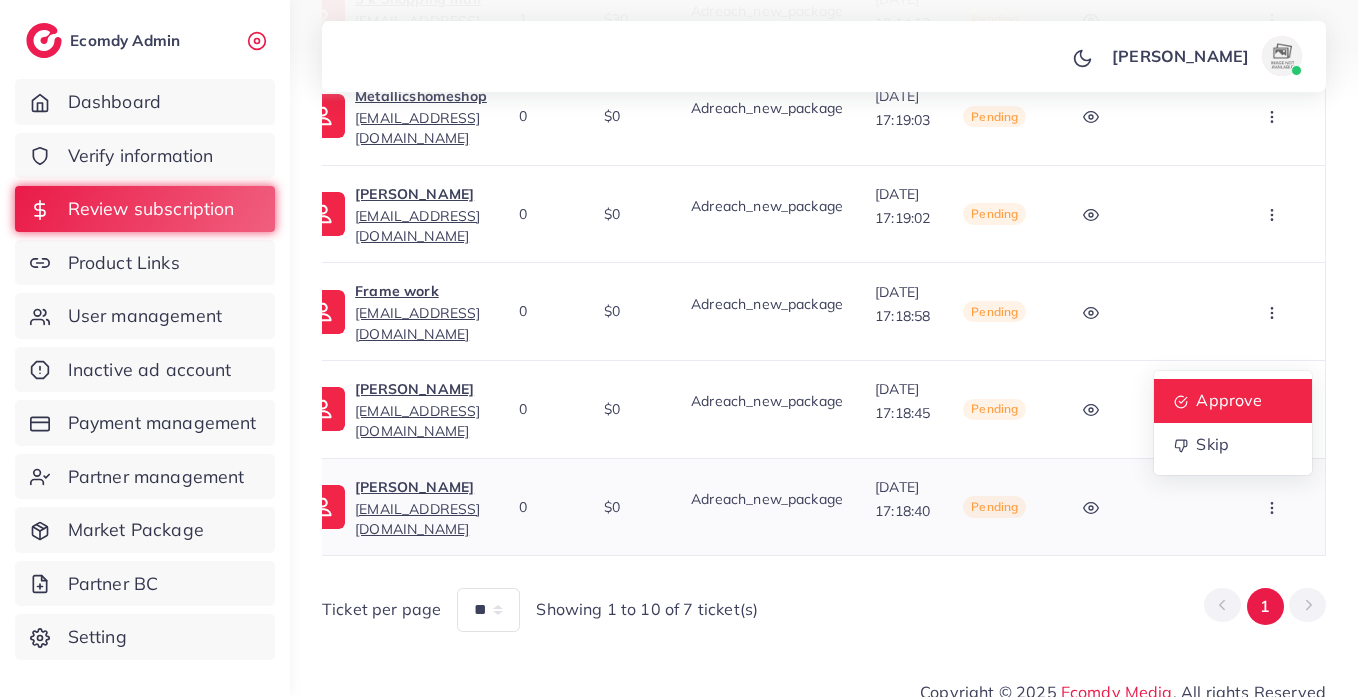 click on "Approve" at bounding box center (1230, 401) 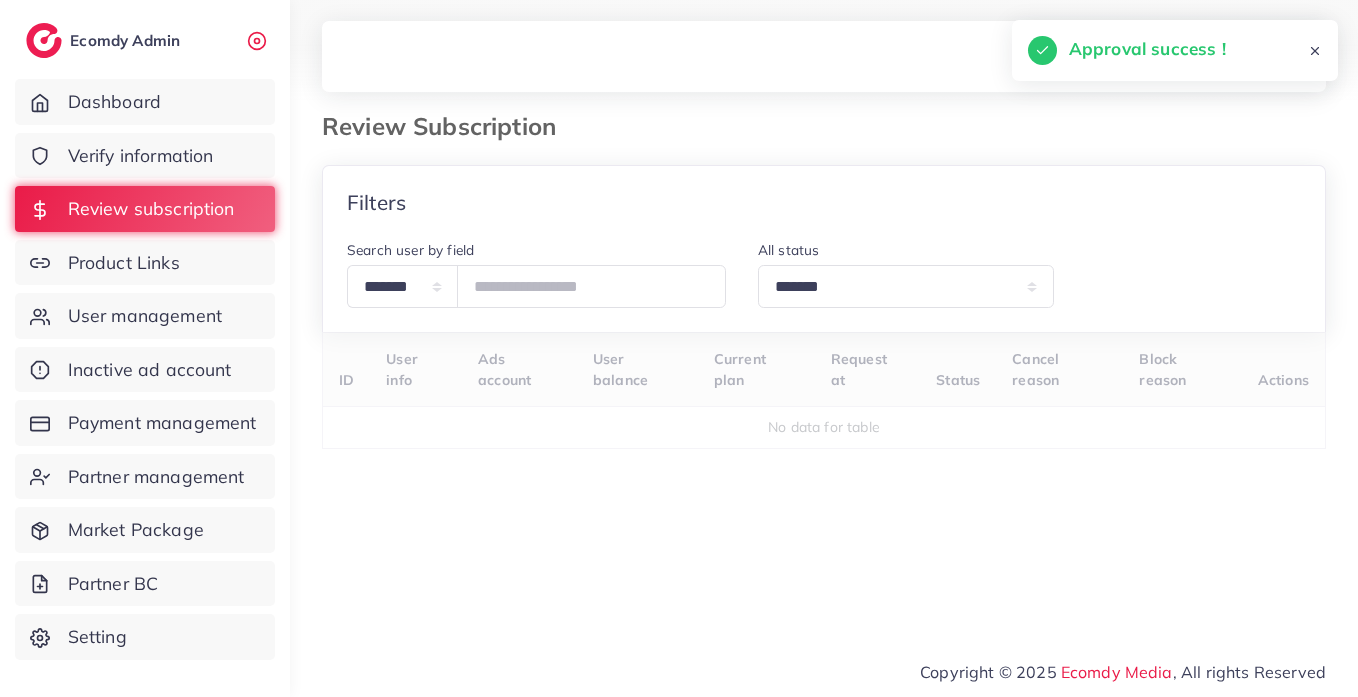 scroll, scrollTop: 12, scrollLeft: 0, axis: vertical 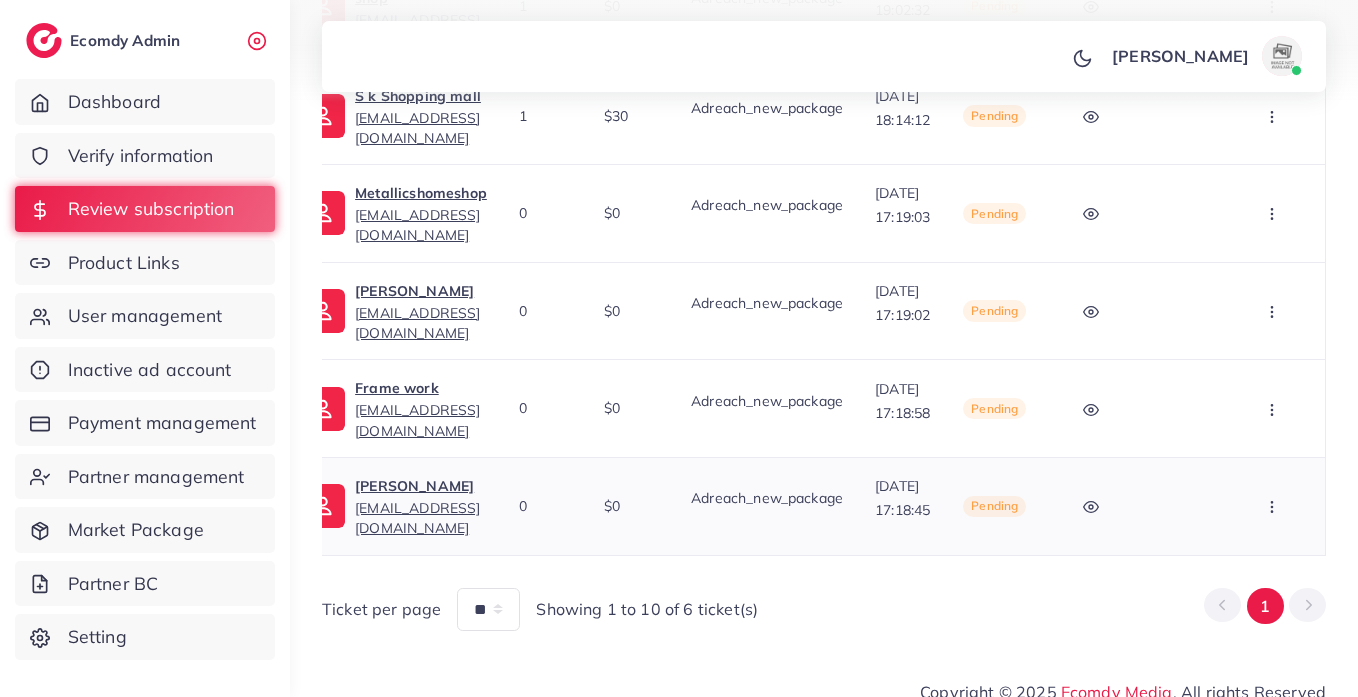 click at bounding box center [1274, 506] 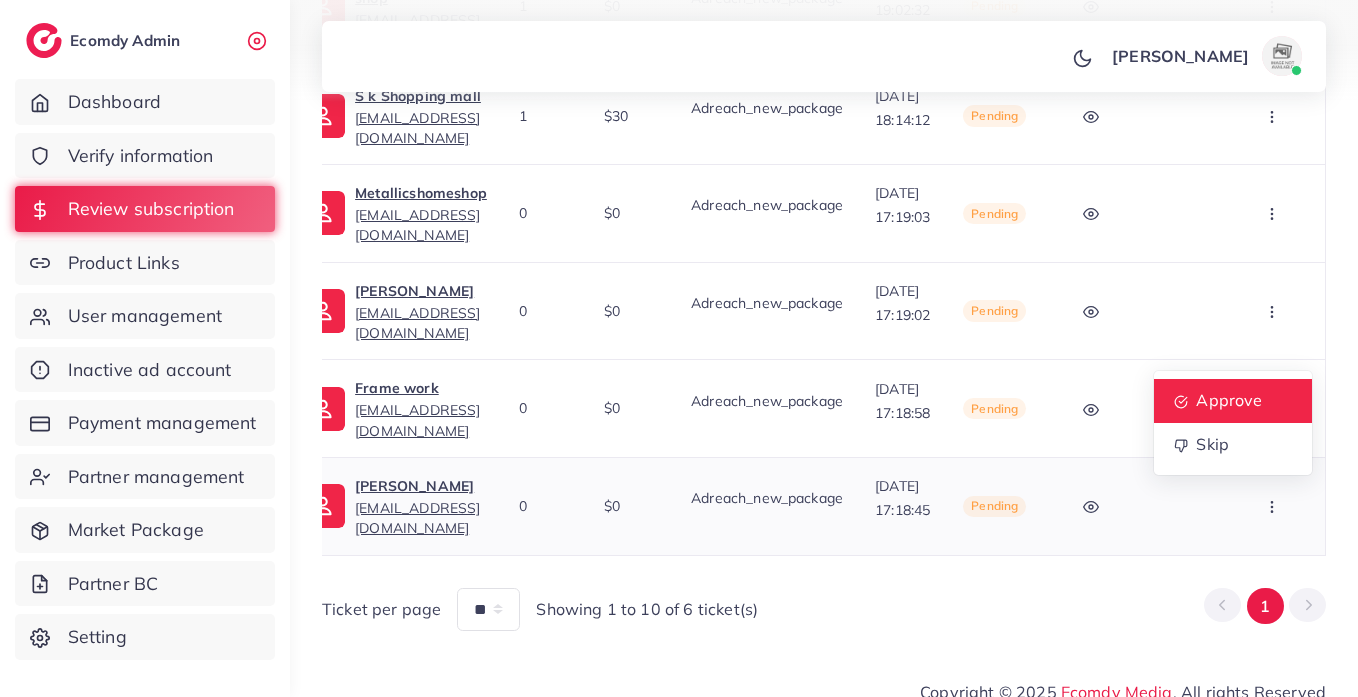 click on "Approve" at bounding box center [1230, 400] 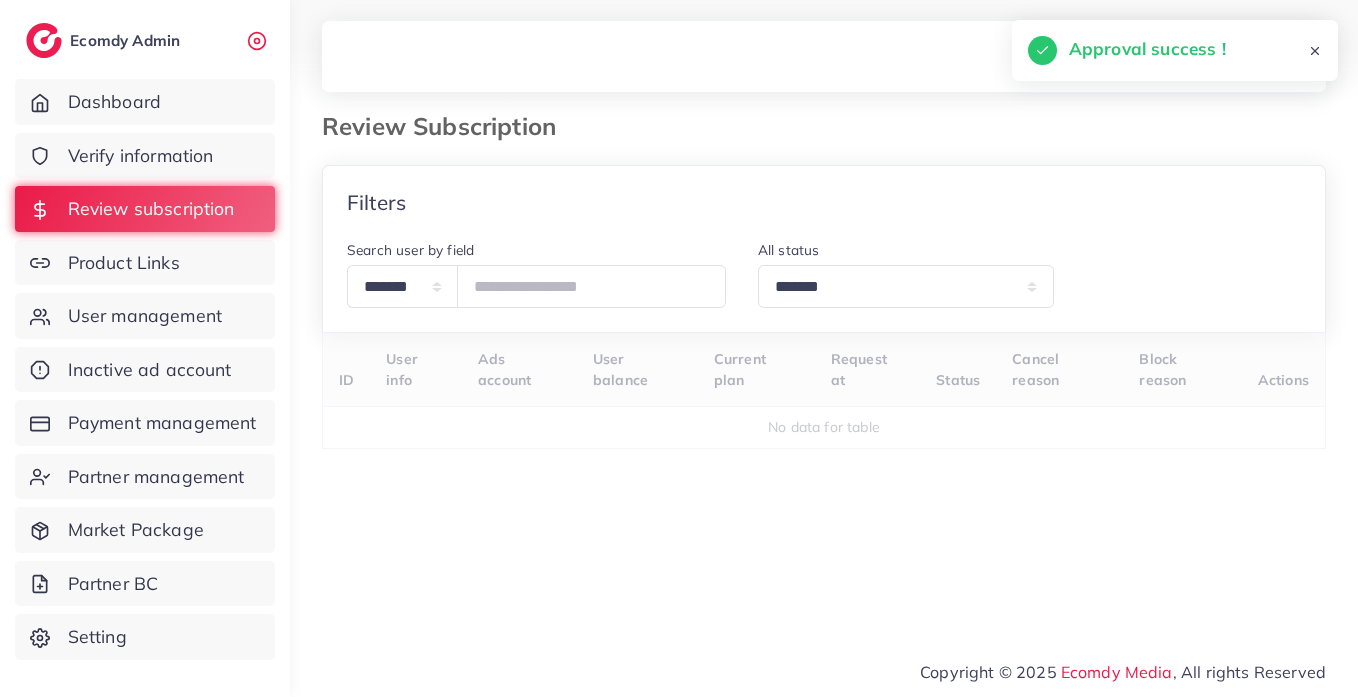 scroll, scrollTop: 12, scrollLeft: 0, axis: vertical 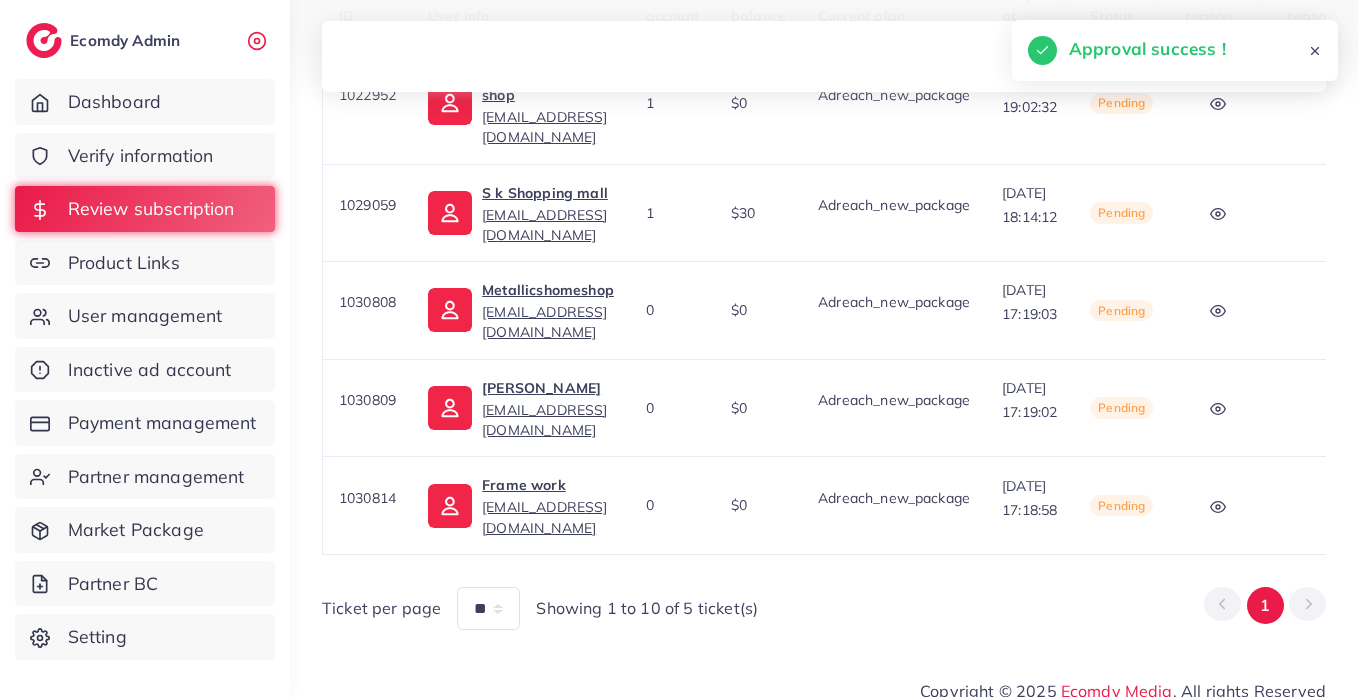 drag, startPoint x: 909, startPoint y: 535, endPoint x: 1360, endPoint y: 522, distance: 451.18732 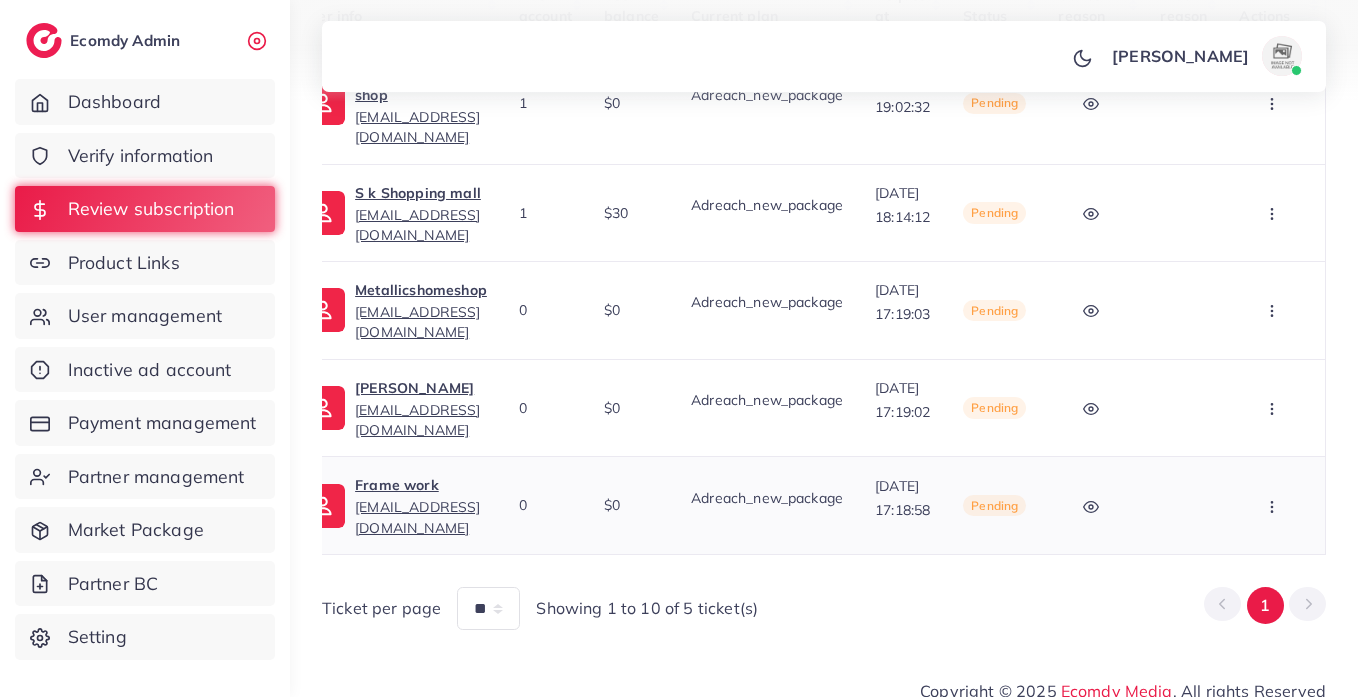 click 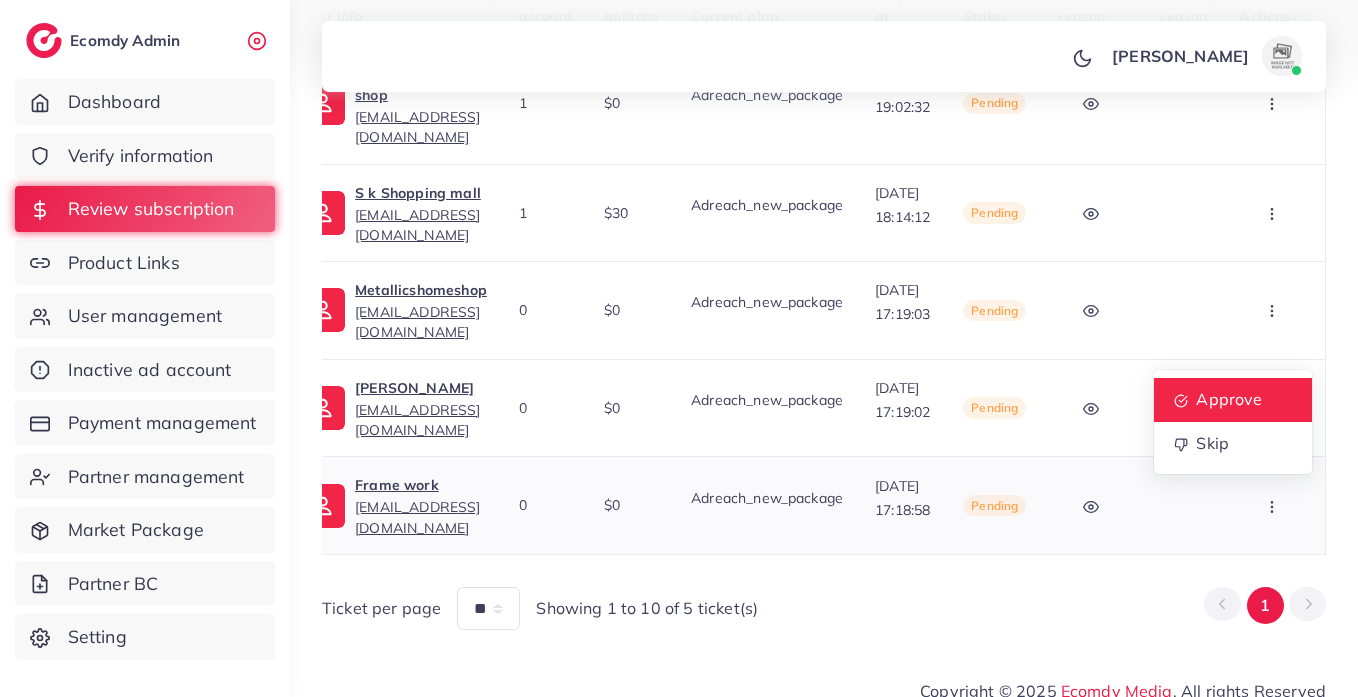 click on "Approve" at bounding box center [1230, 399] 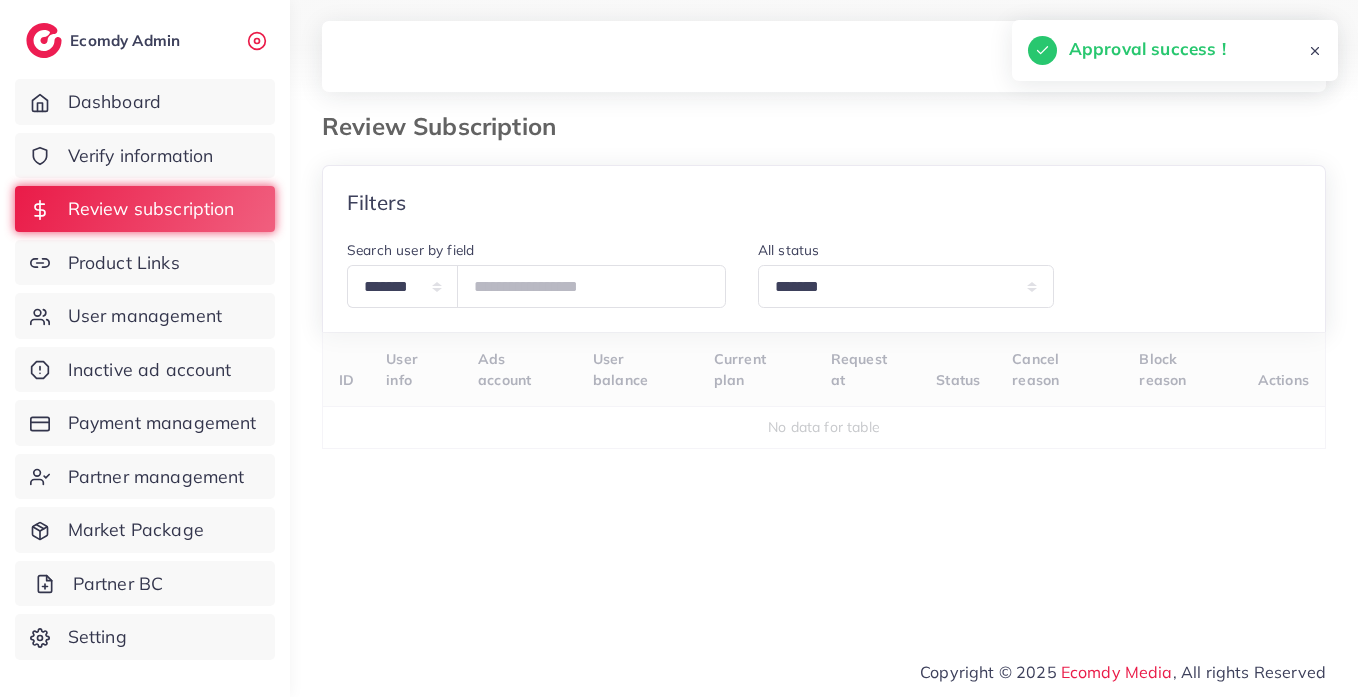 scroll, scrollTop: 0, scrollLeft: 0, axis: both 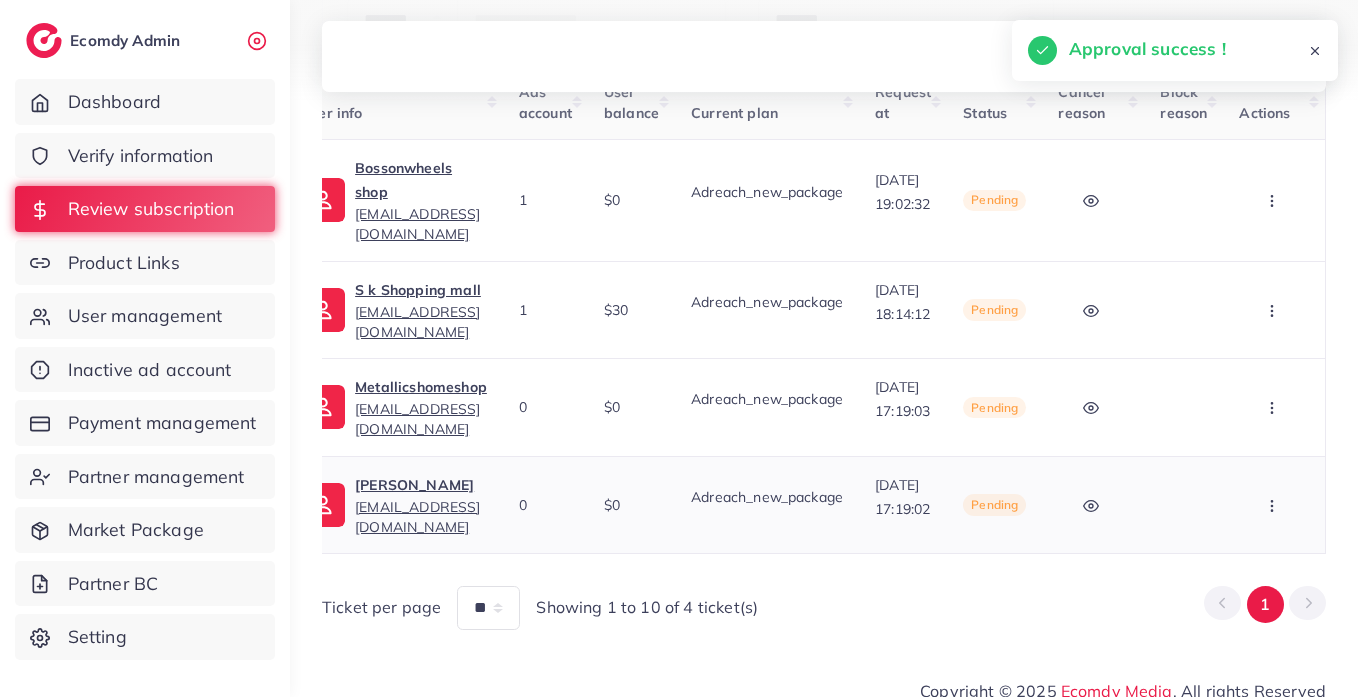 click 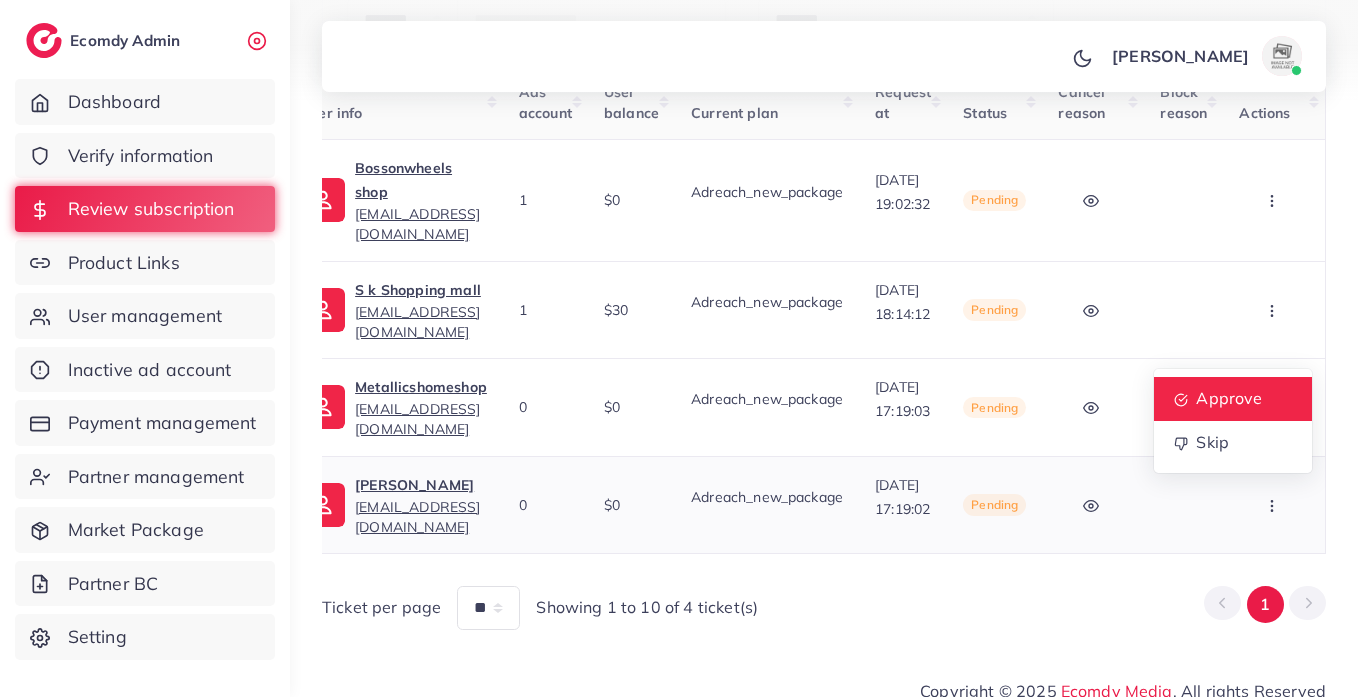 click on "Approve" at bounding box center [1230, 399] 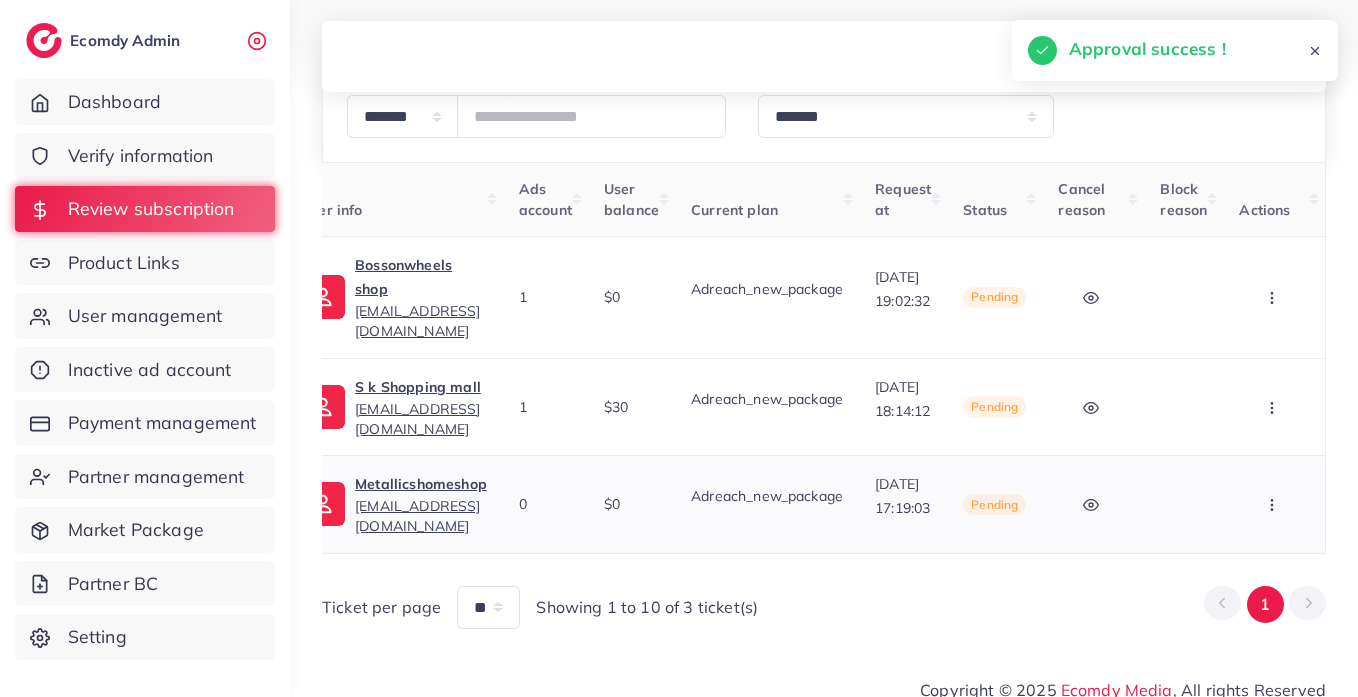 click 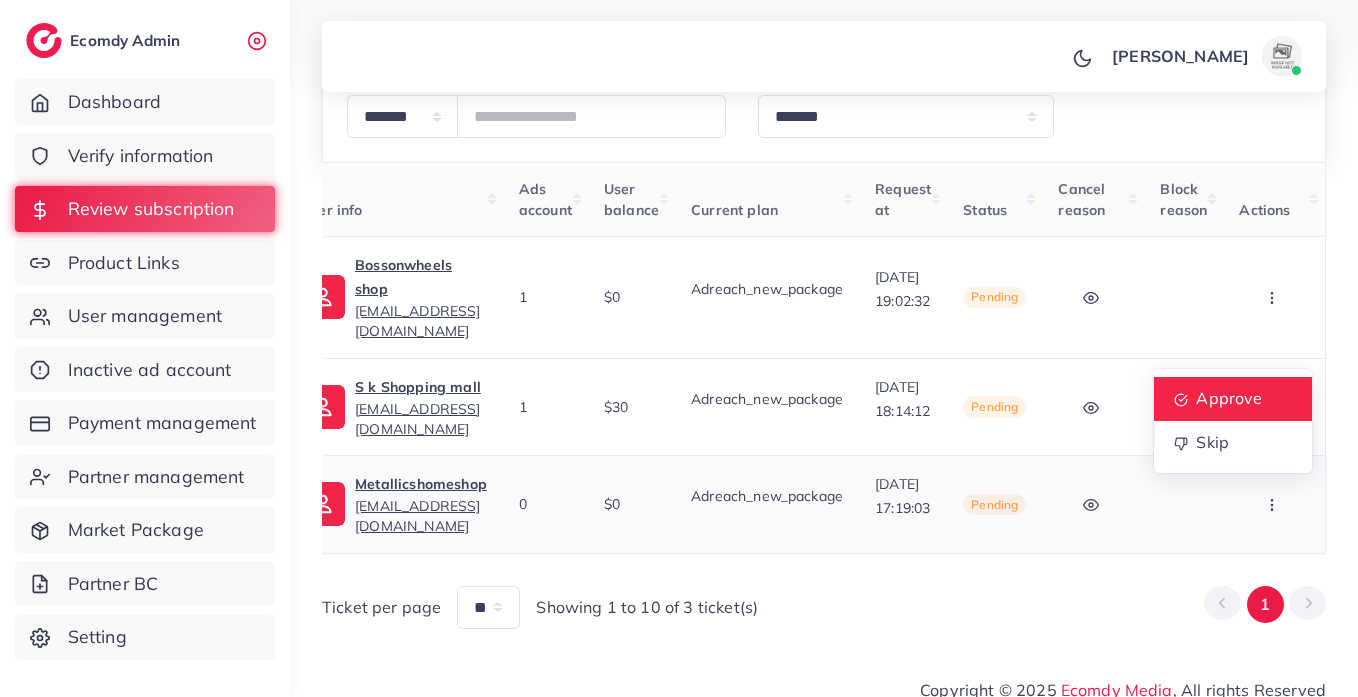click on "Approve" at bounding box center [1230, 398] 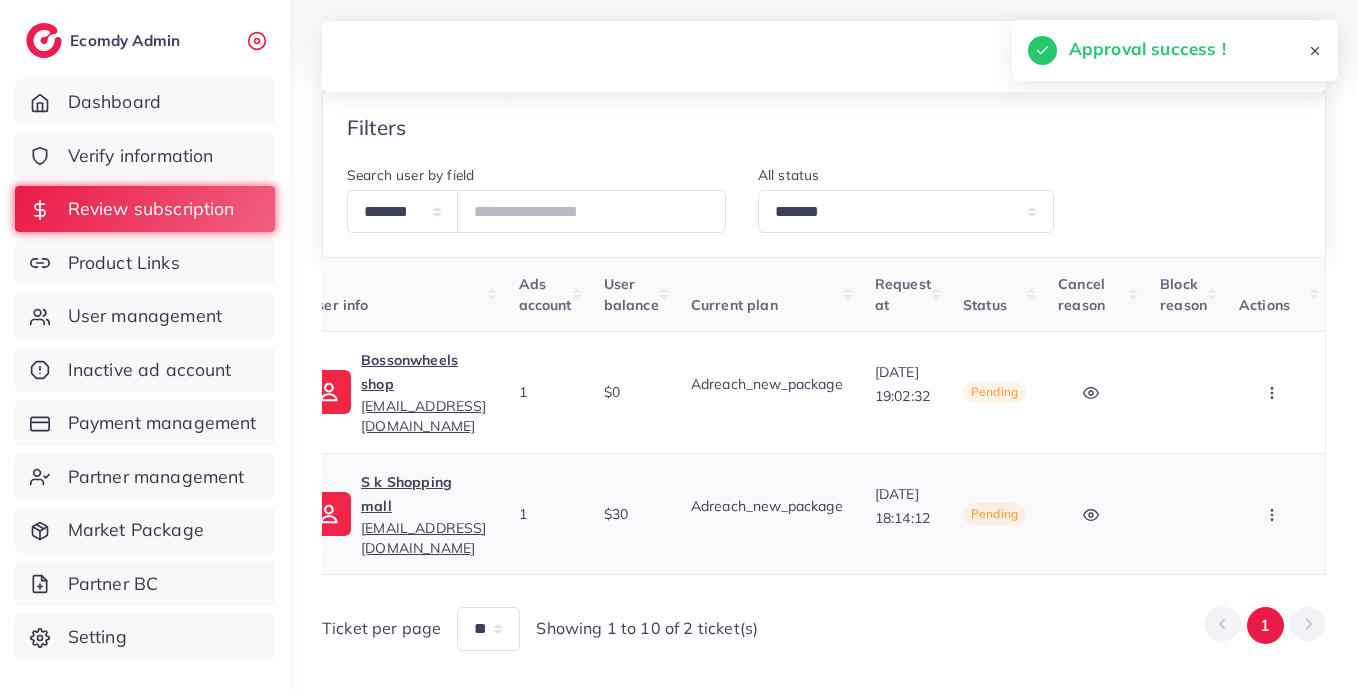 click 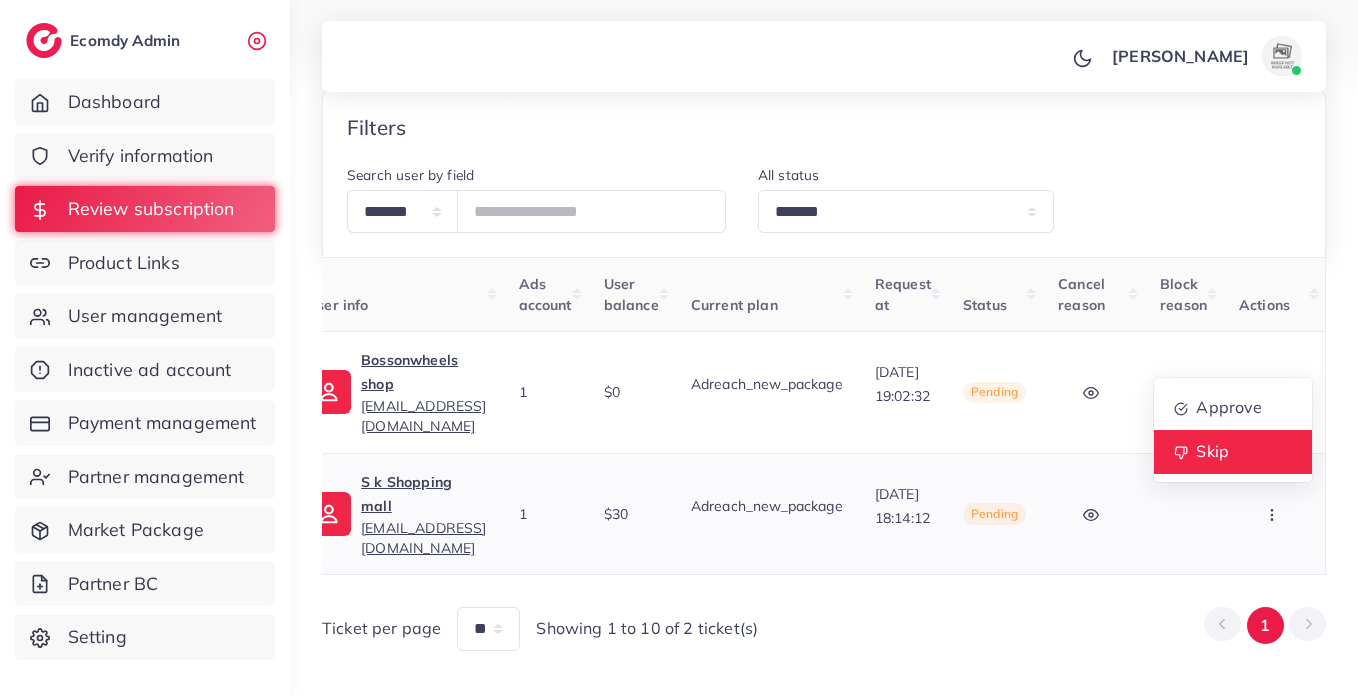 click on "Skip" at bounding box center (1233, 452) 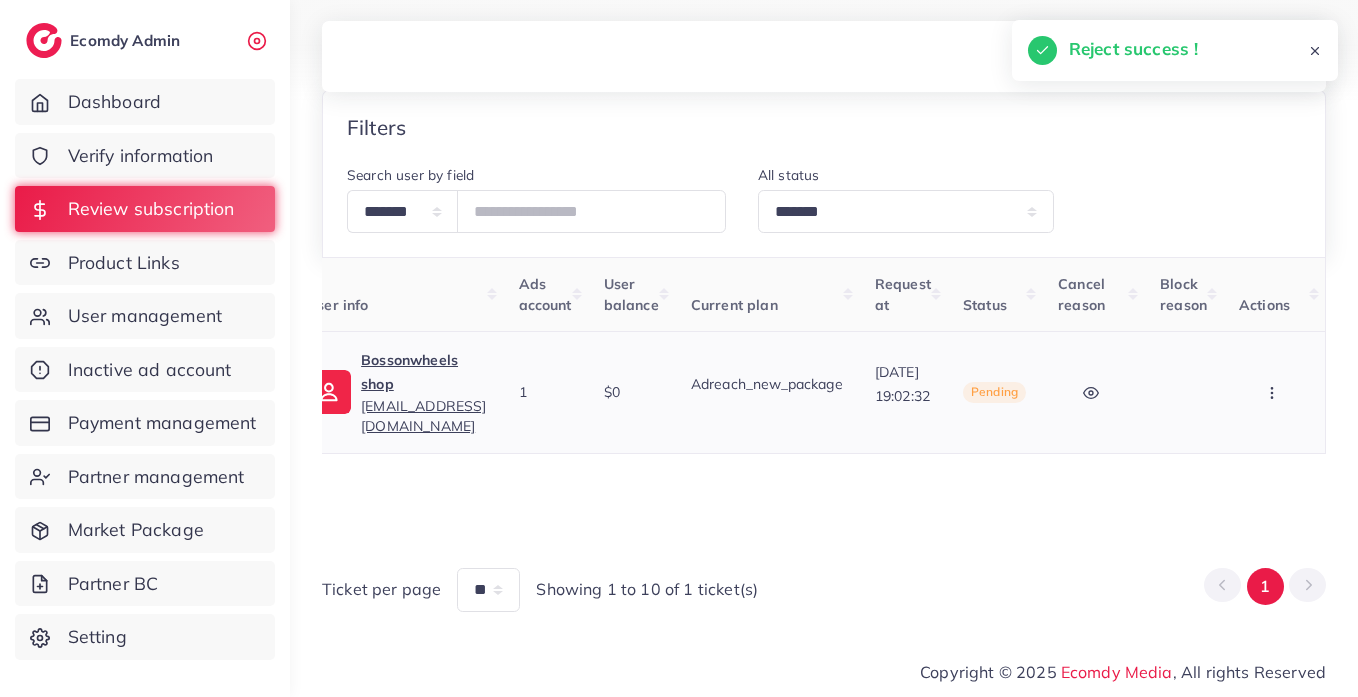 click at bounding box center [1274, 392] 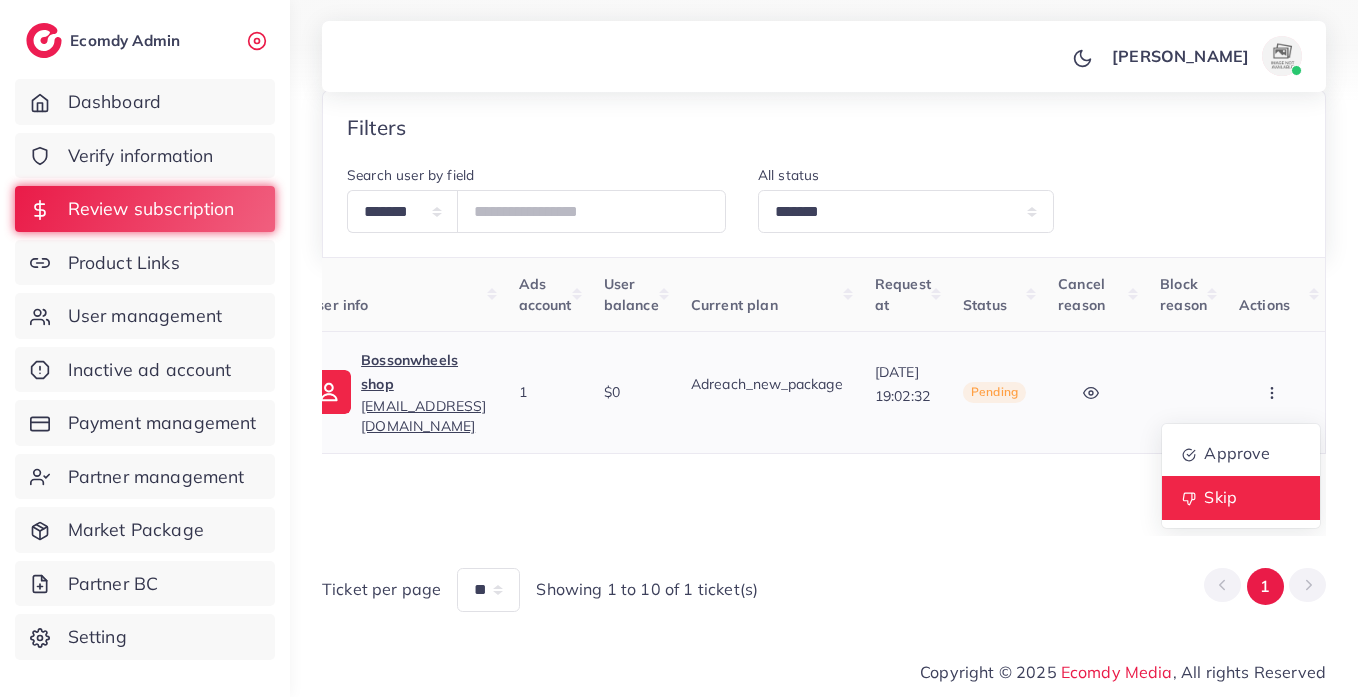 click on "Skip" at bounding box center [1241, 498] 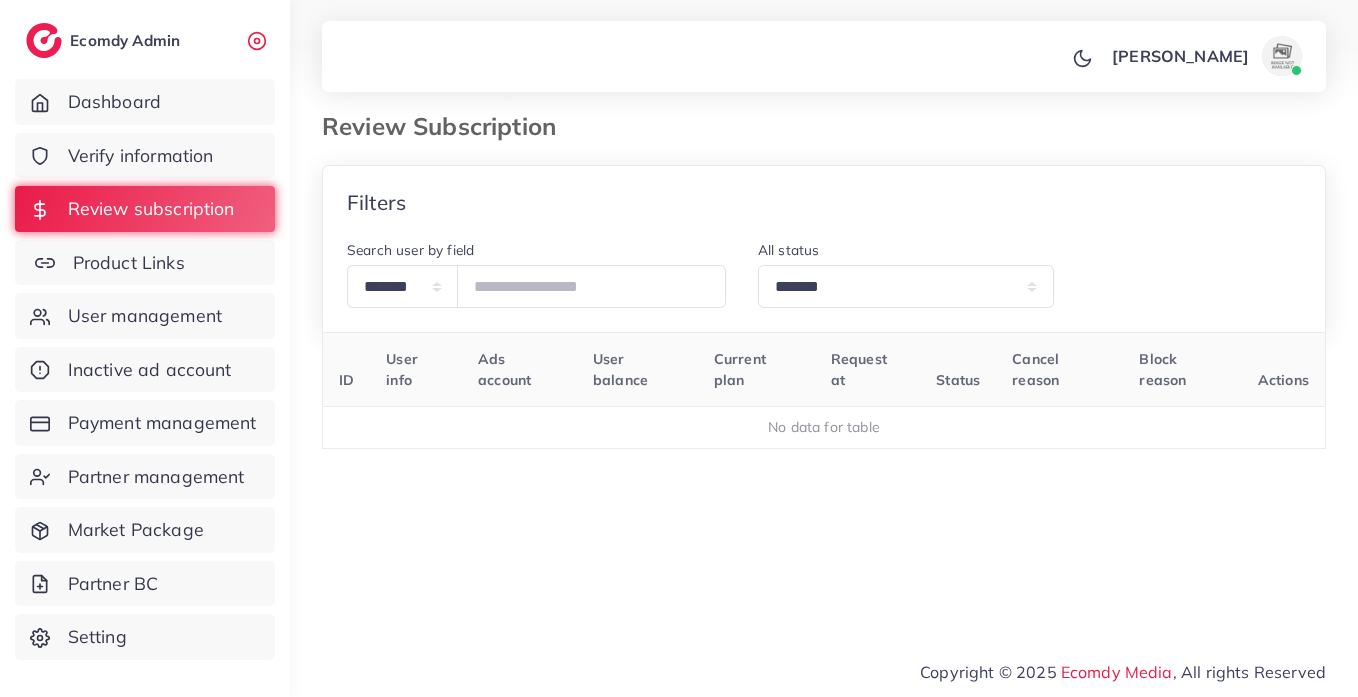 click on "Product Links" at bounding box center [145, 263] 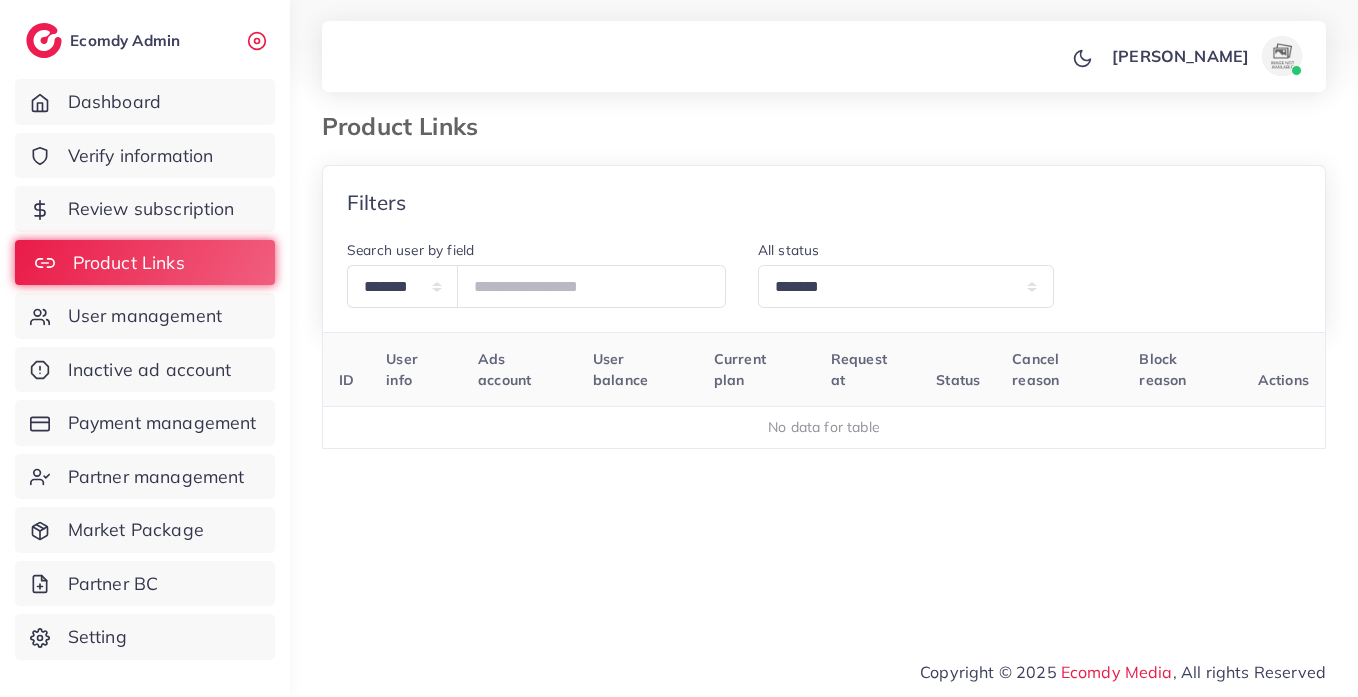 scroll, scrollTop: 0, scrollLeft: 0, axis: both 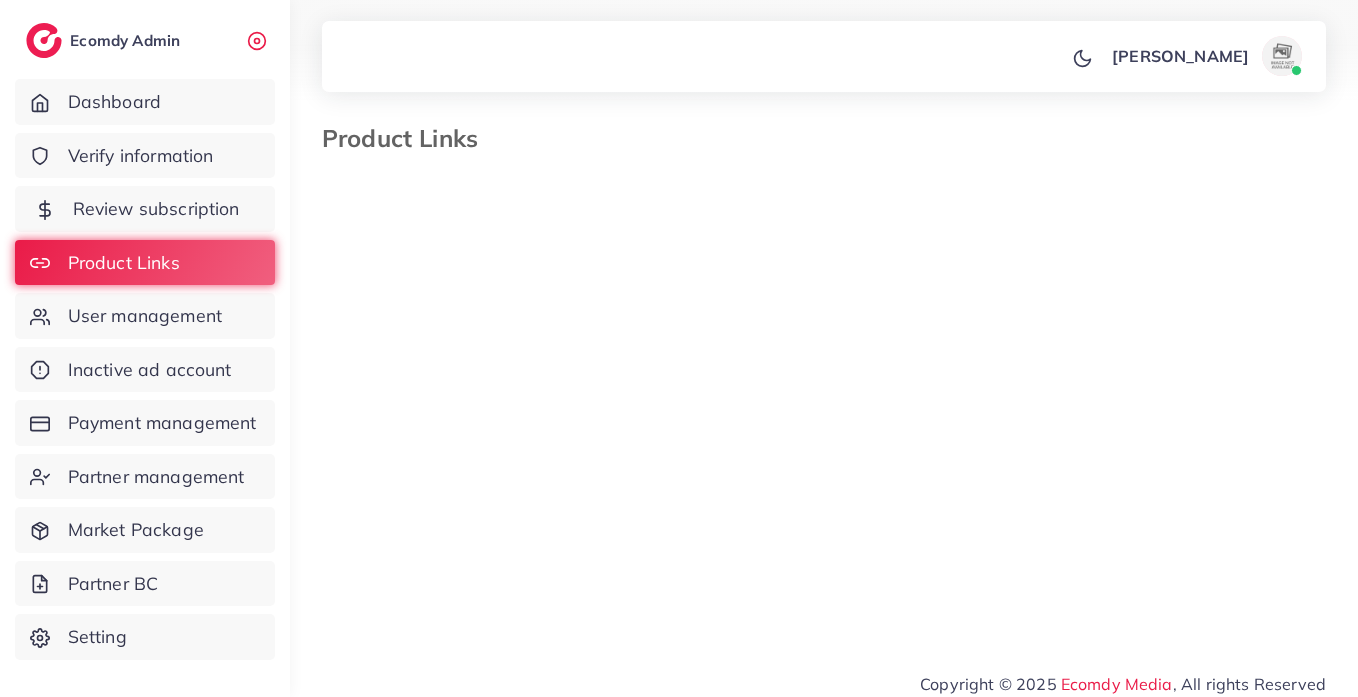 click on "Review subscription" at bounding box center [156, 209] 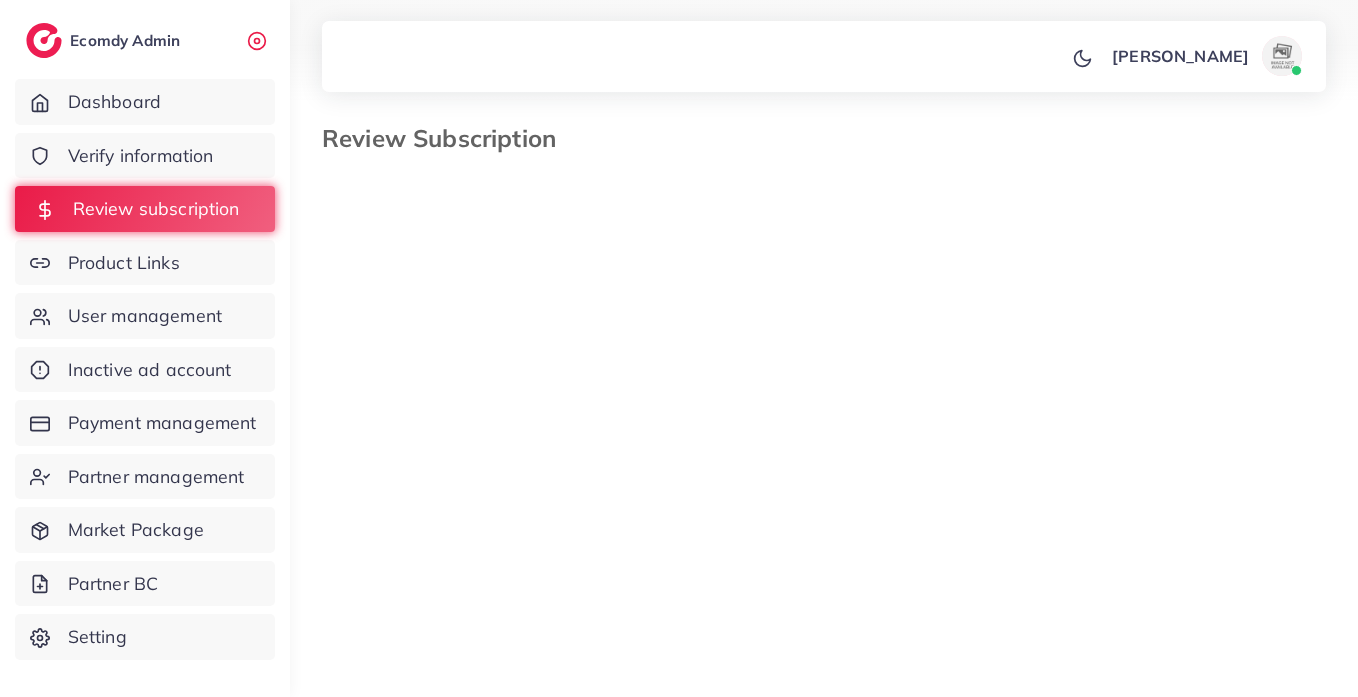 select on "*******" 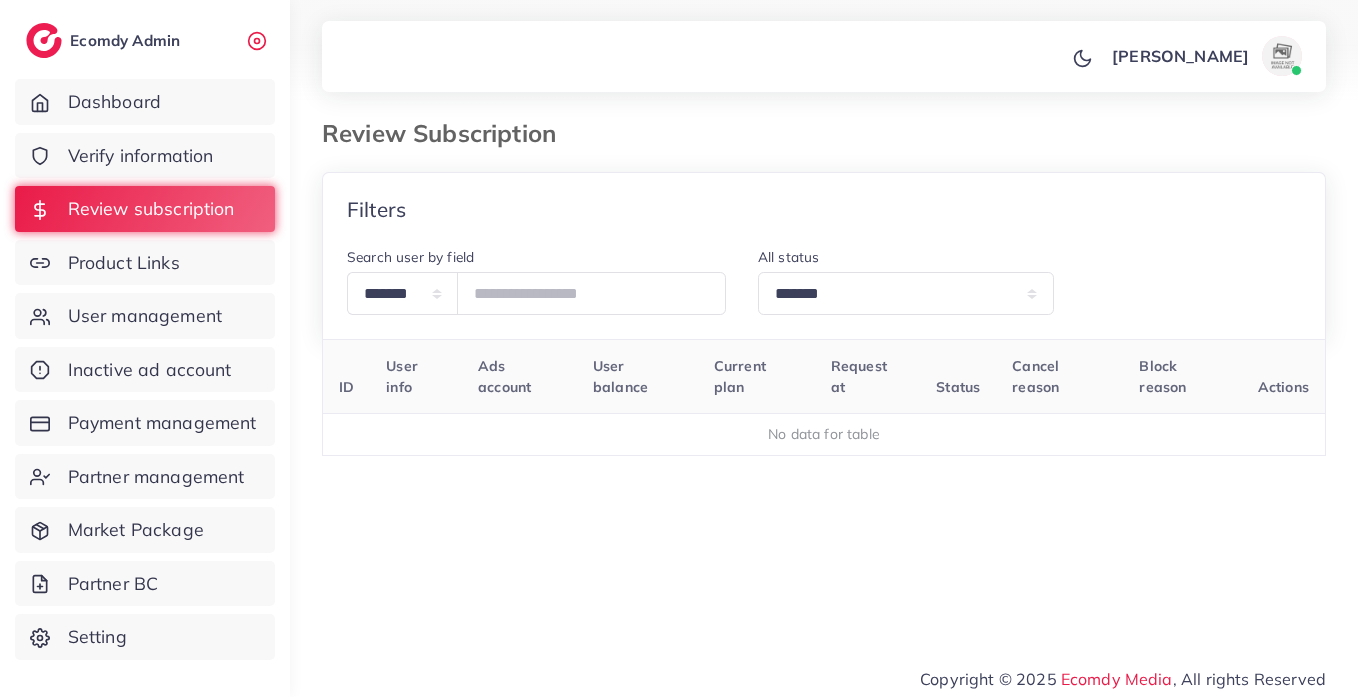 scroll, scrollTop: 12, scrollLeft: 0, axis: vertical 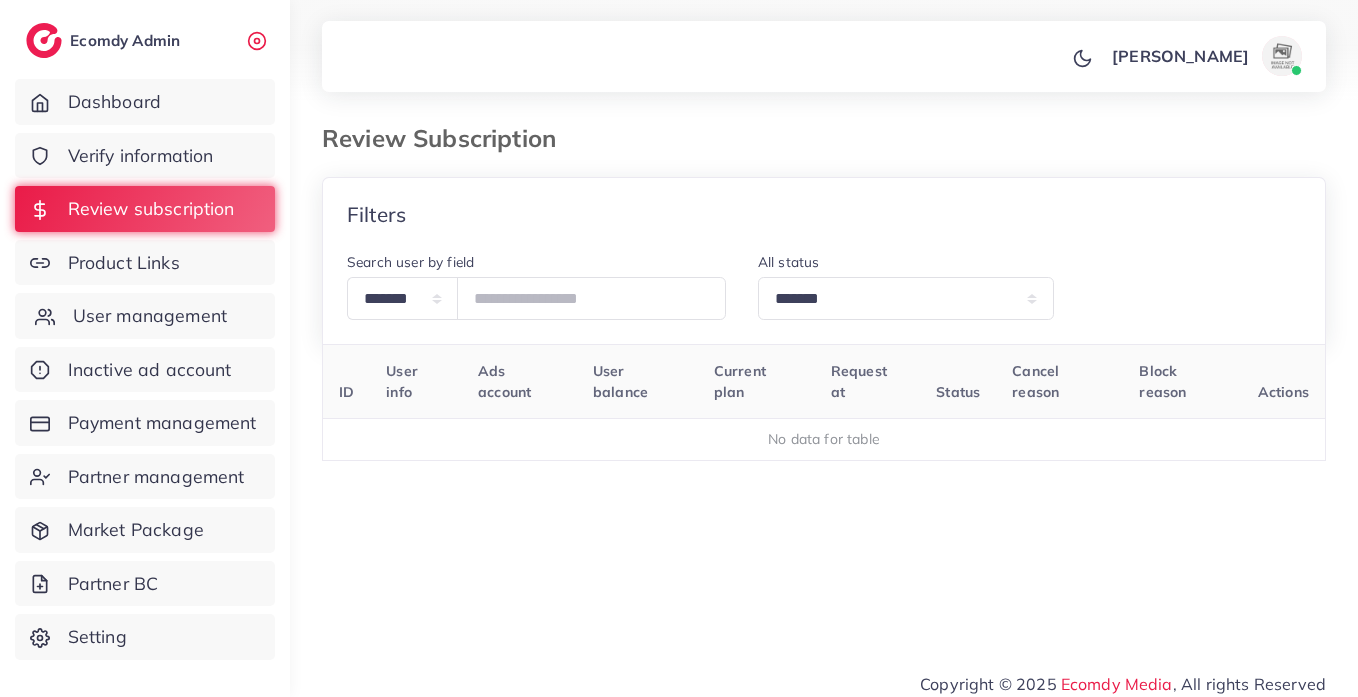 click on "User management" at bounding box center (150, 316) 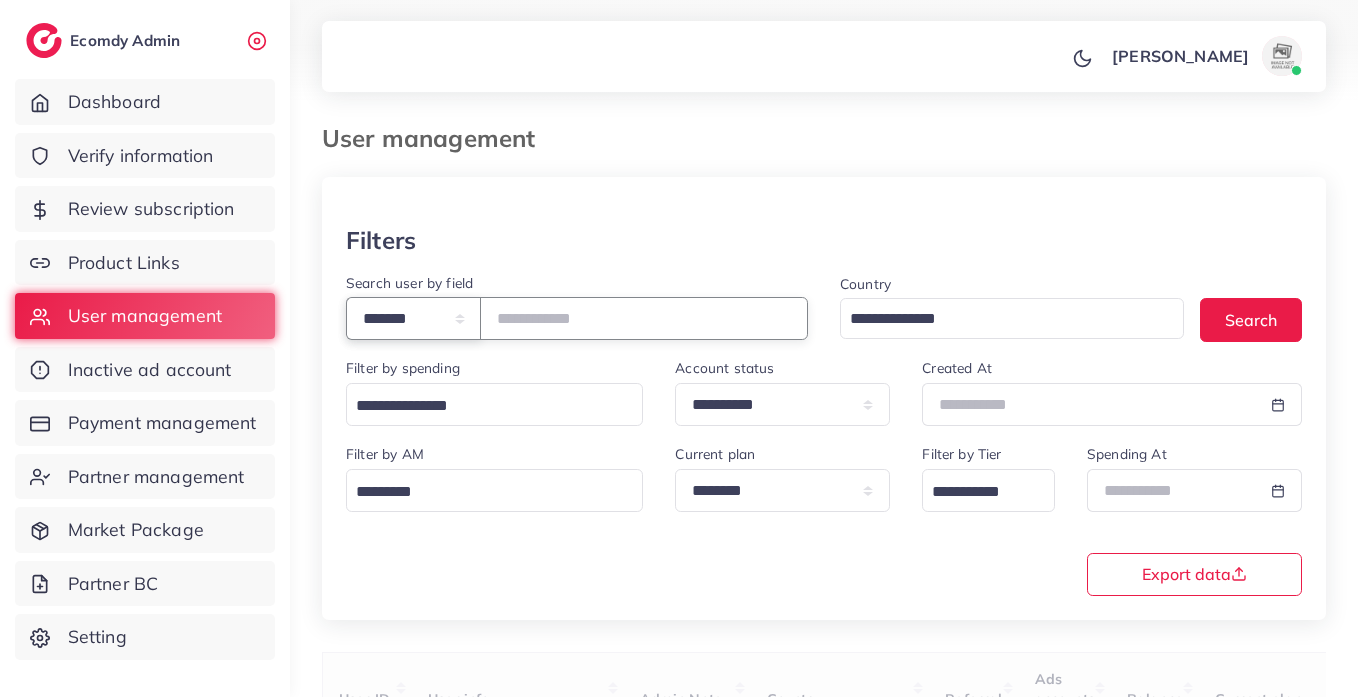 click on "**********" at bounding box center (413, 318) 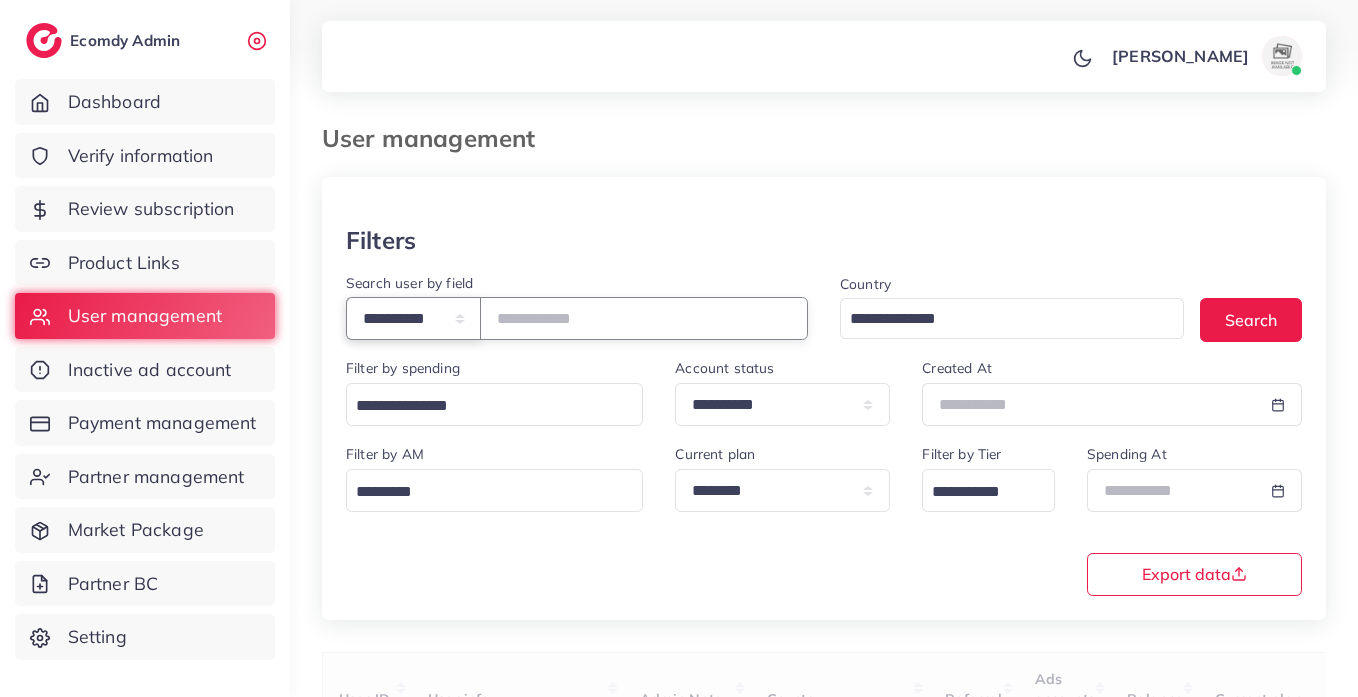 click on "**********" at bounding box center (413, 318) 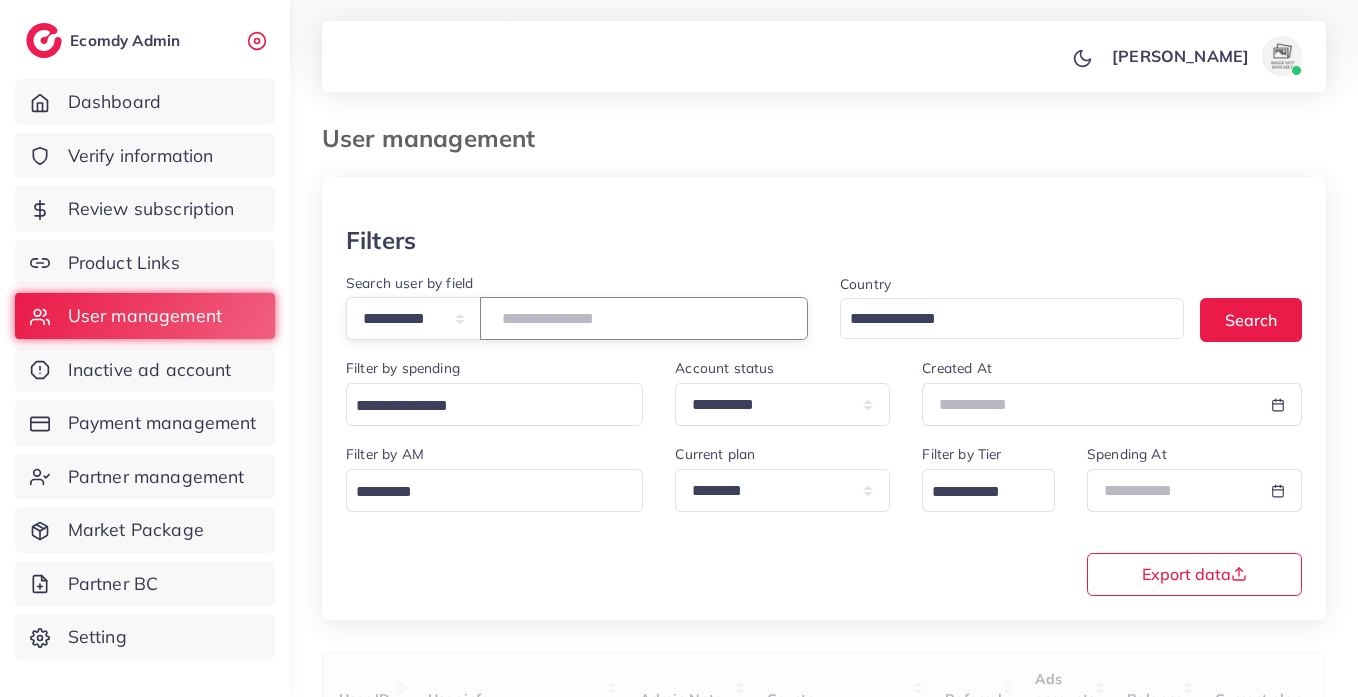 click at bounding box center [644, 318] 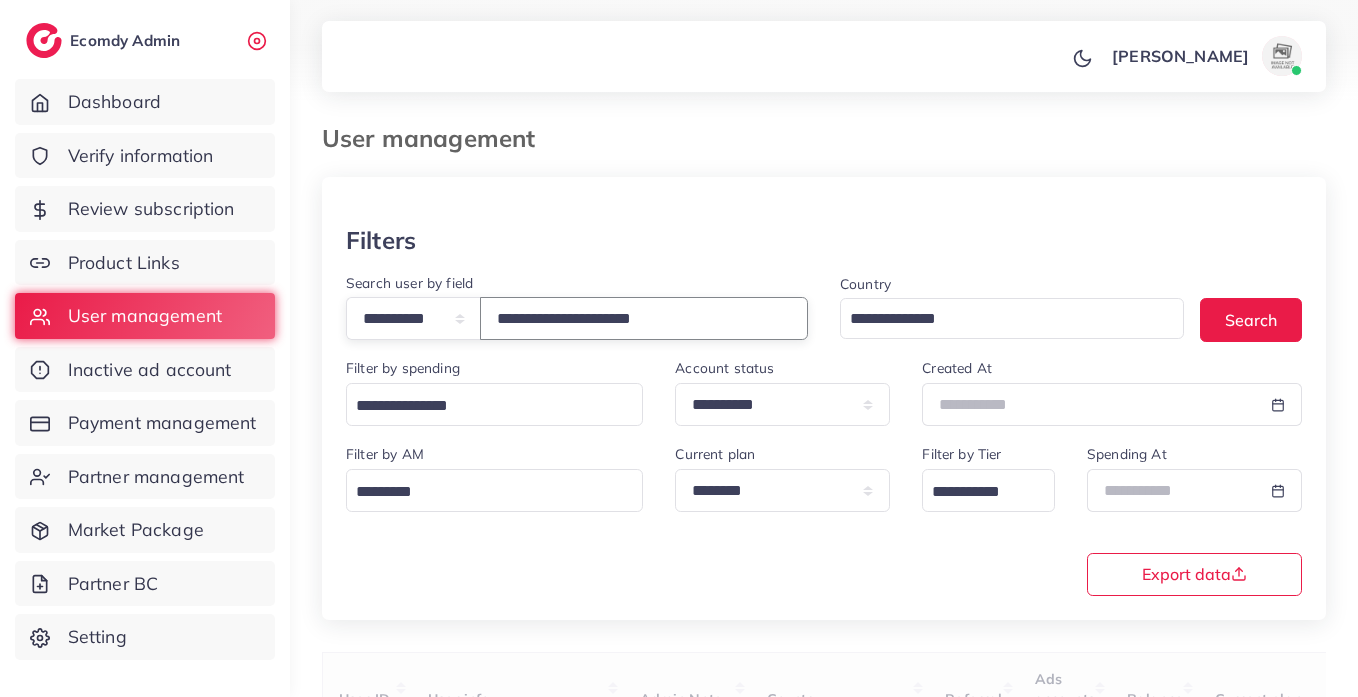 type on "**********" 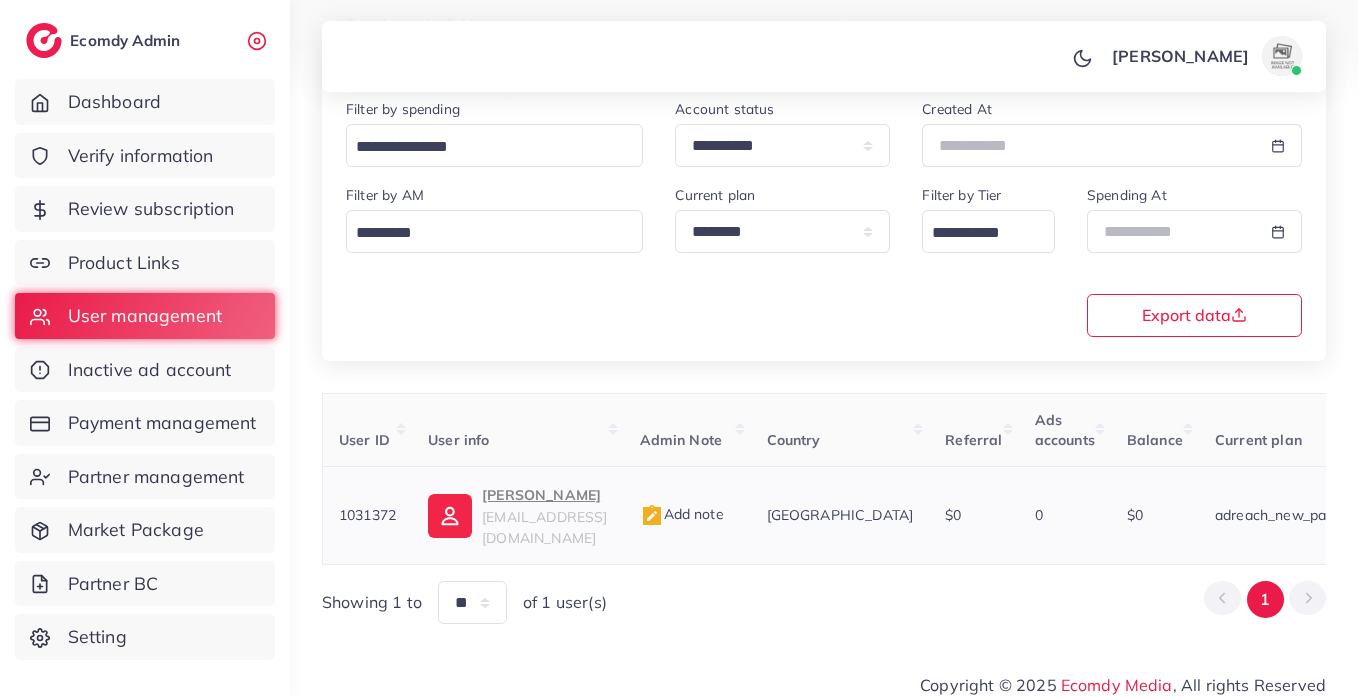 scroll, scrollTop: 260, scrollLeft: 0, axis: vertical 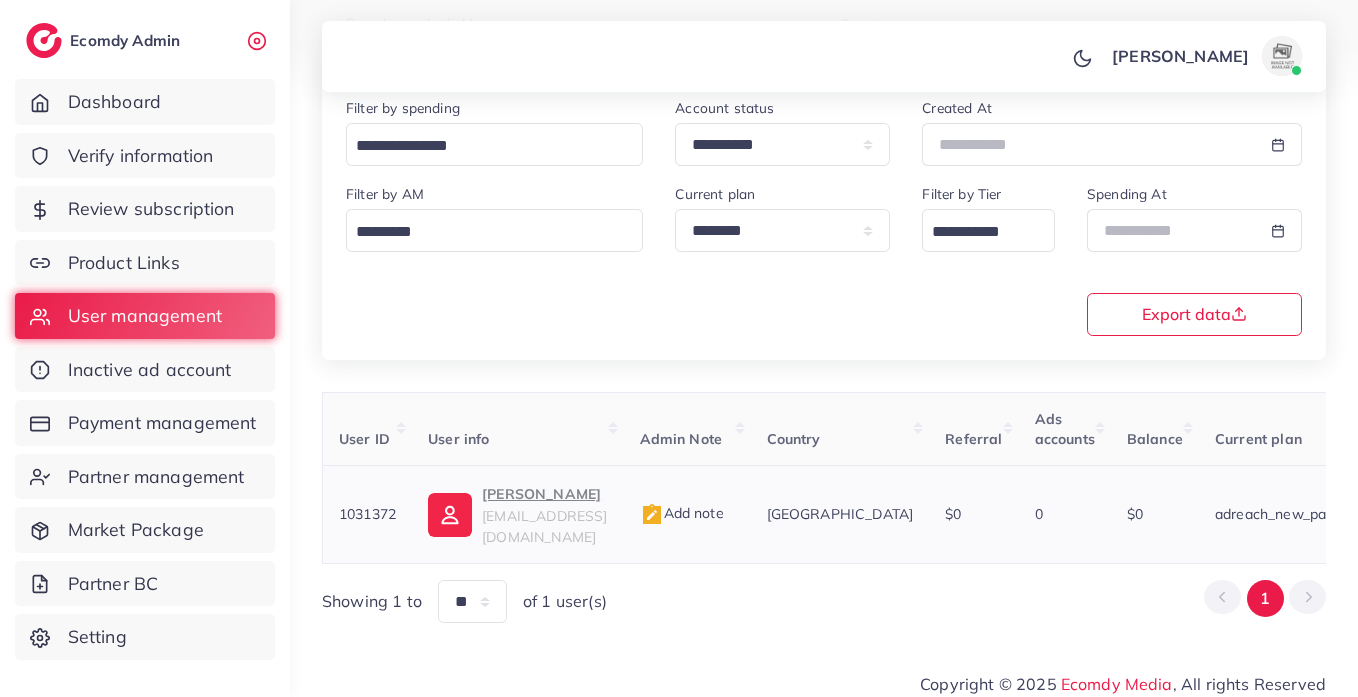 click on "[PERSON_NAME]" at bounding box center [544, 494] 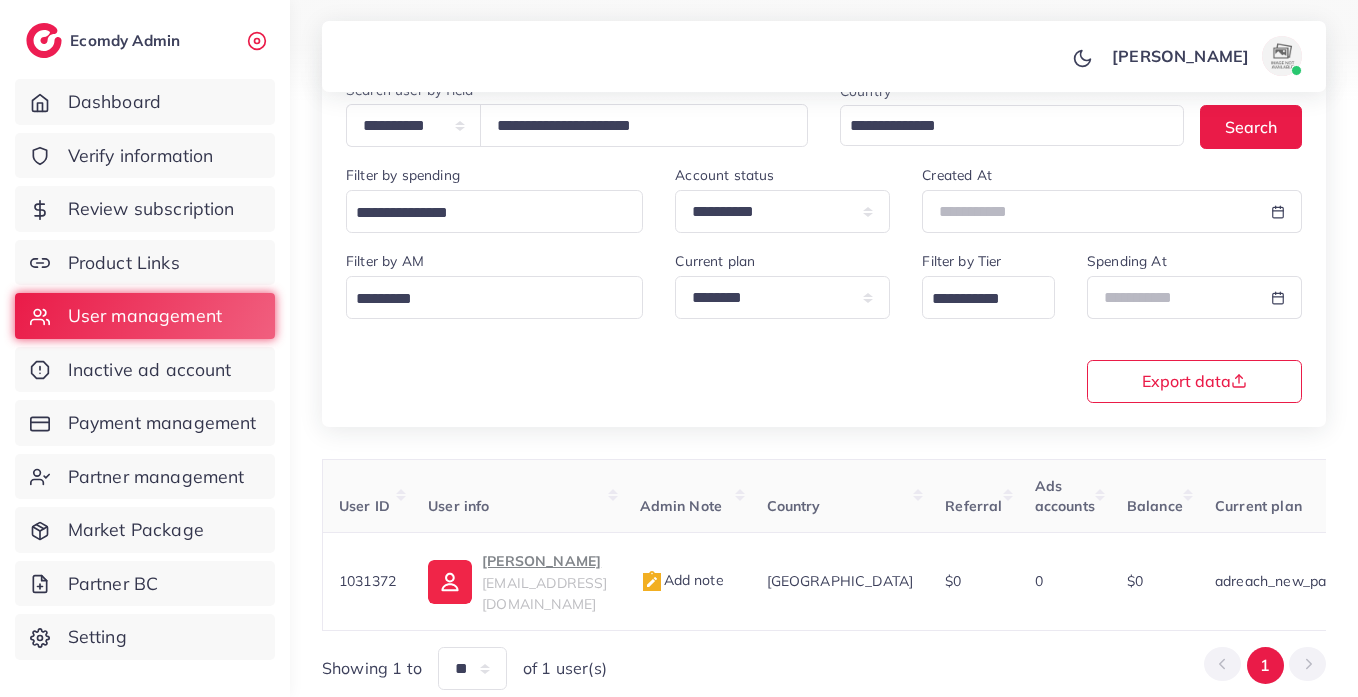 scroll, scrollTop: 0, scrollLeft: 0, axis: both 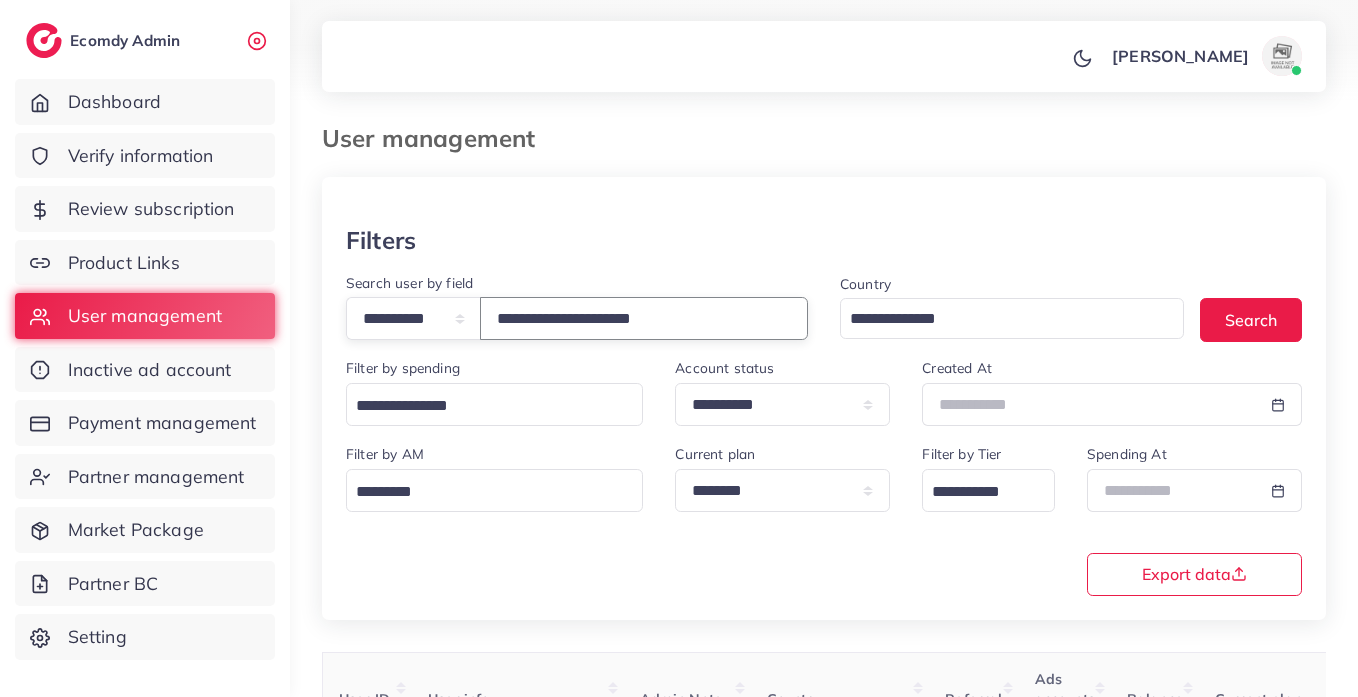 click on "**********" at bounding box center [644, 318] 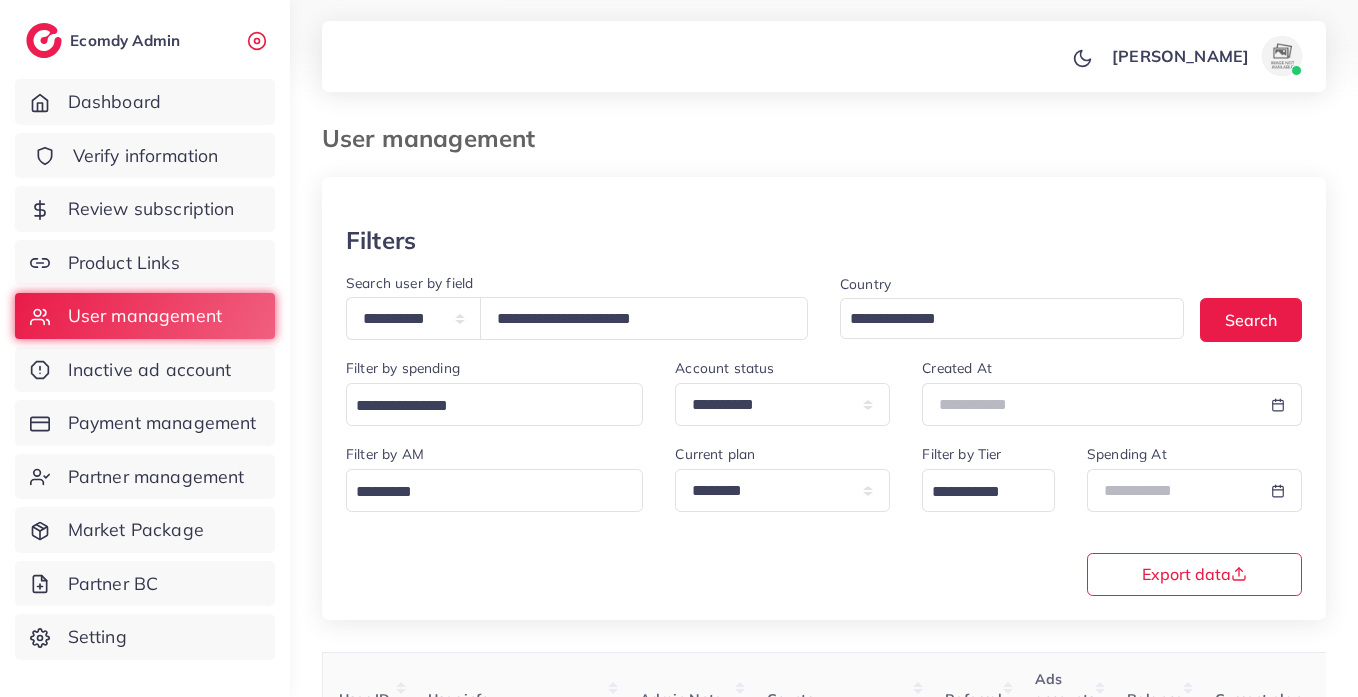 click on "Verify information" at bounding box center (146, 156) 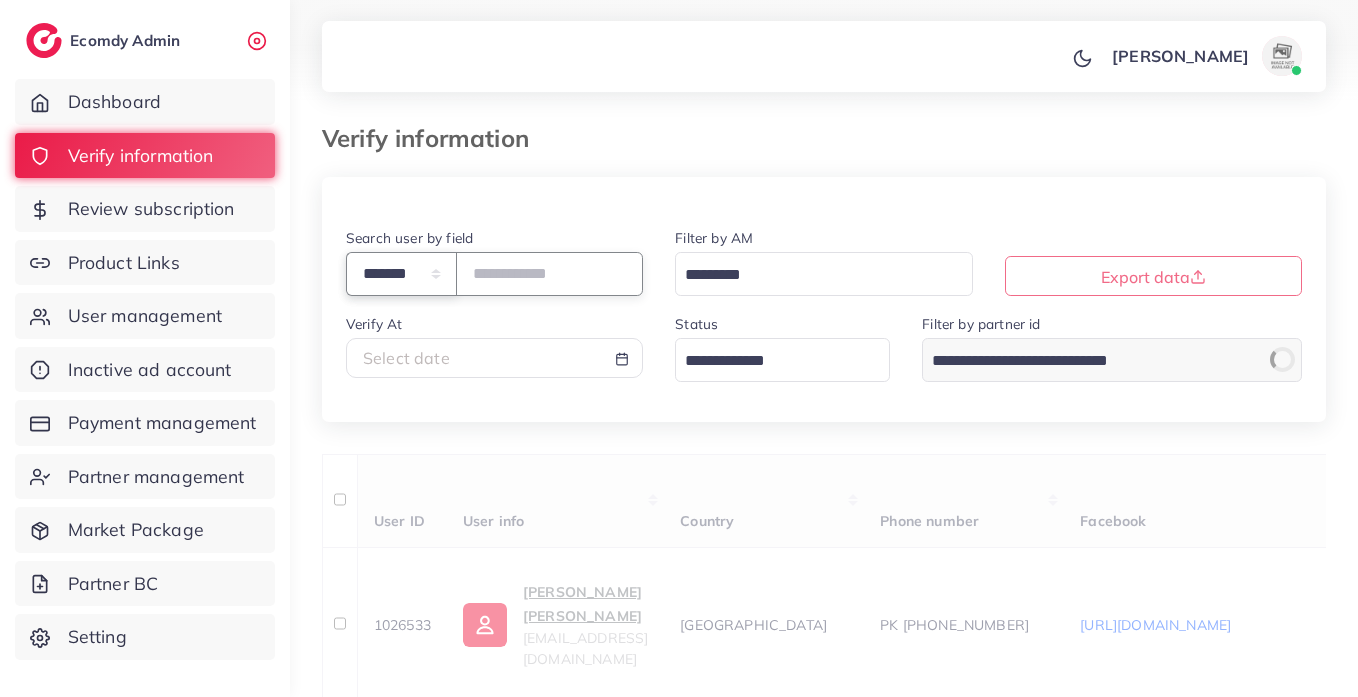 click on "**********" at bounding box center [401, 273] 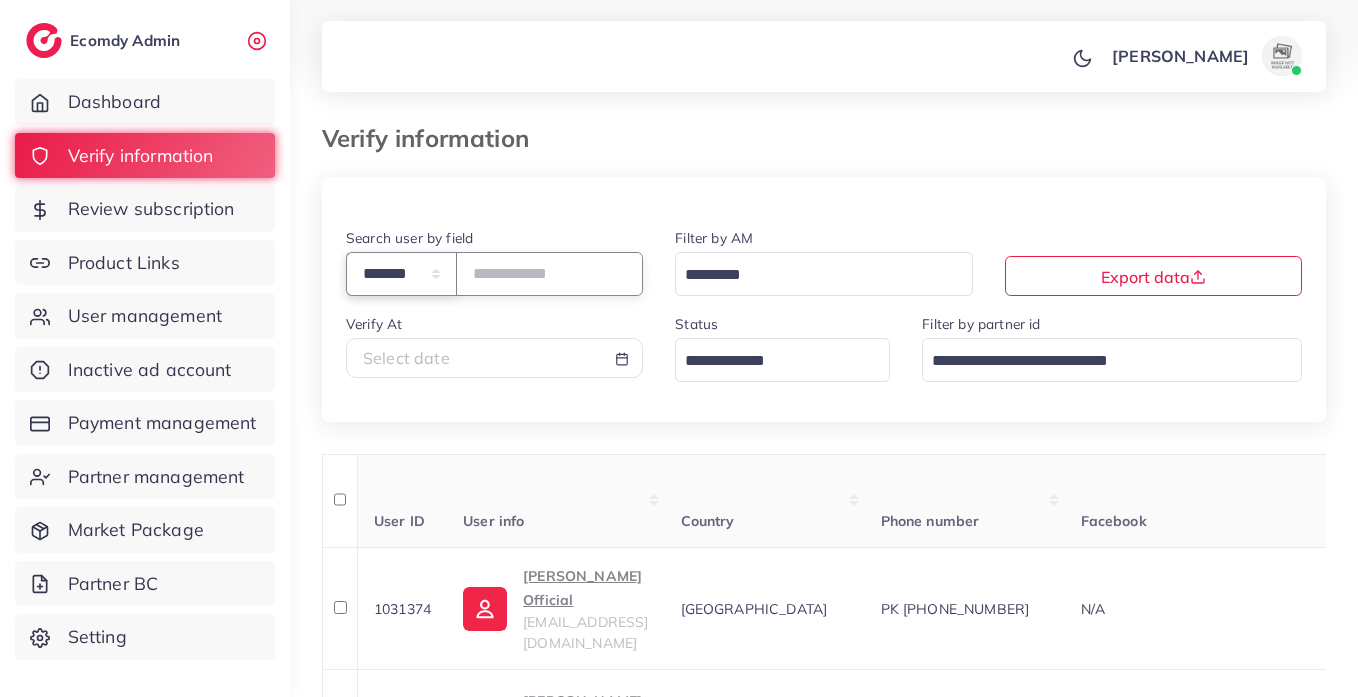 select on "*****" 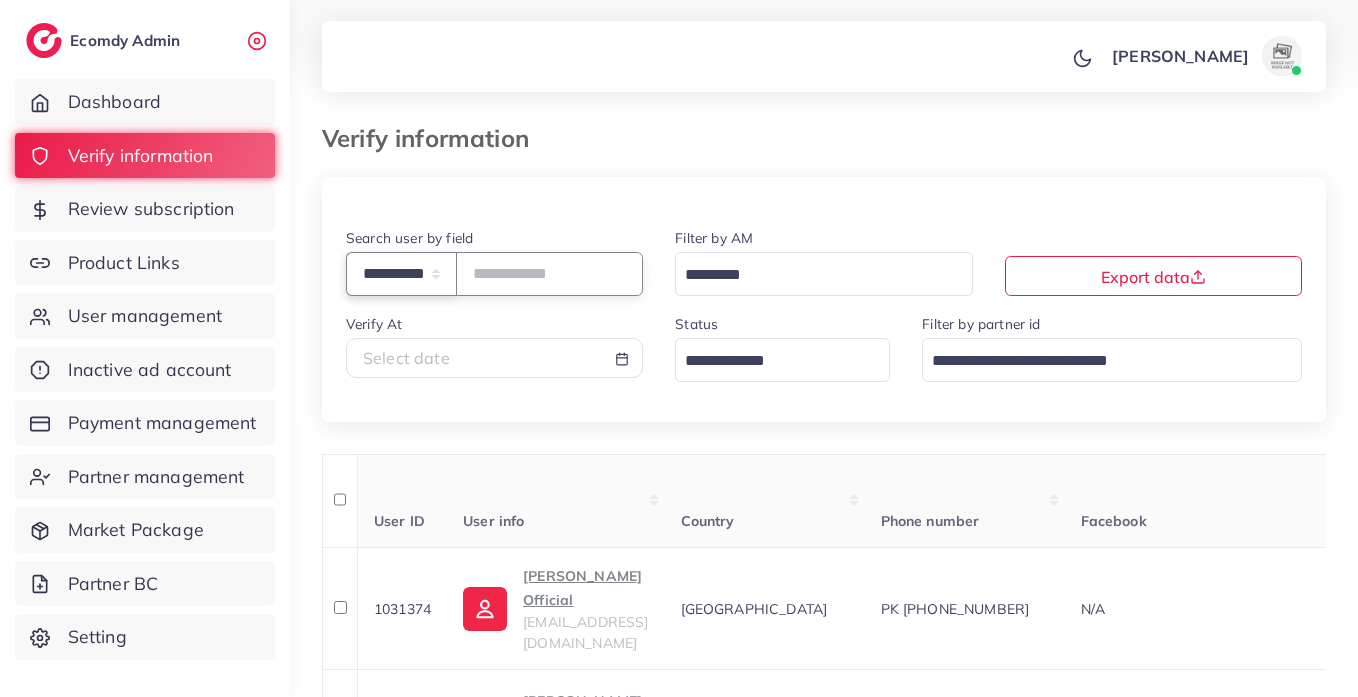 click on "**********" at bounding box center [401, 273] 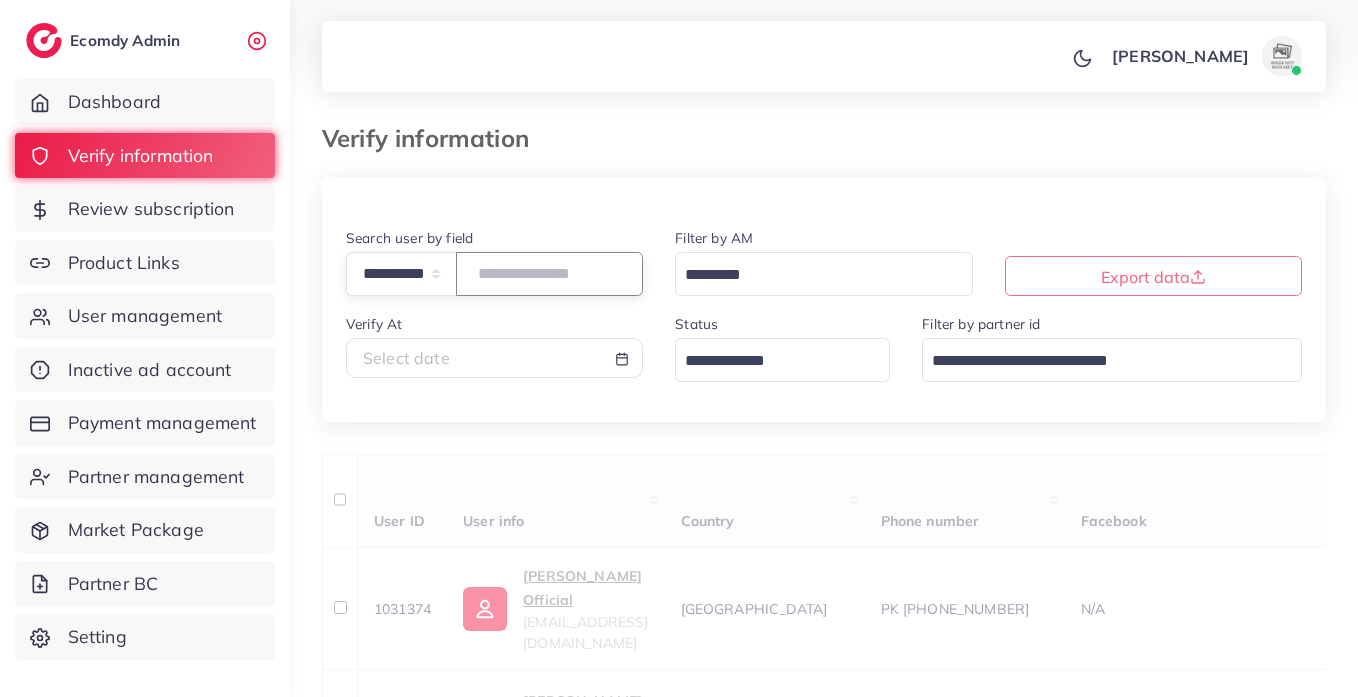 click at bounding box center (549, 273) 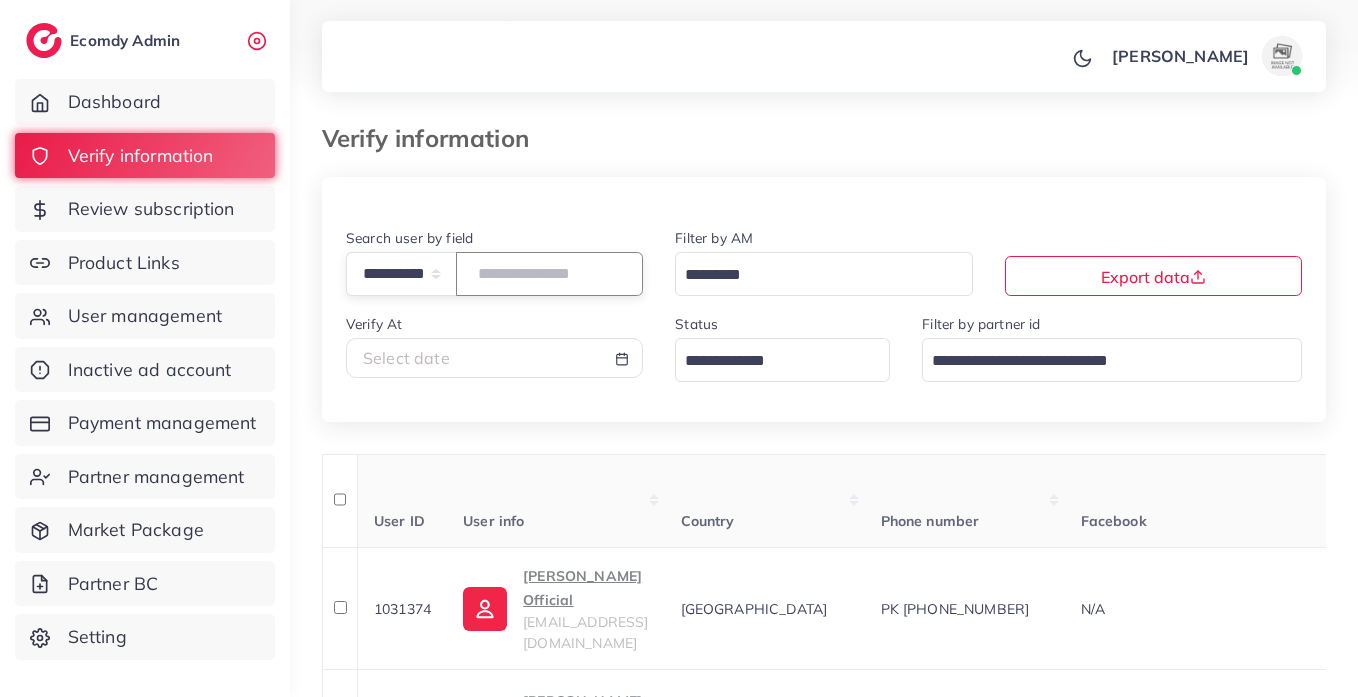 click at bounding box center (549, 273) 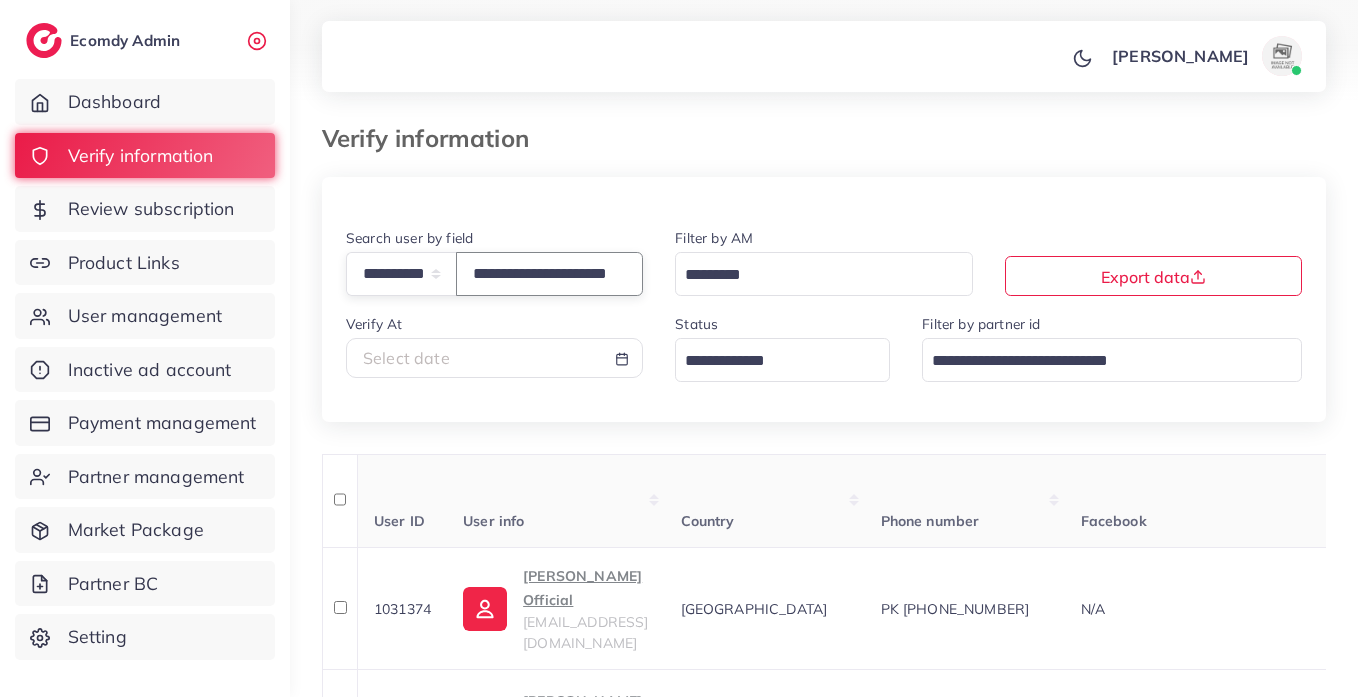 scroll, scrollTop: 0, scrollLeft: 56, axis: horizontal 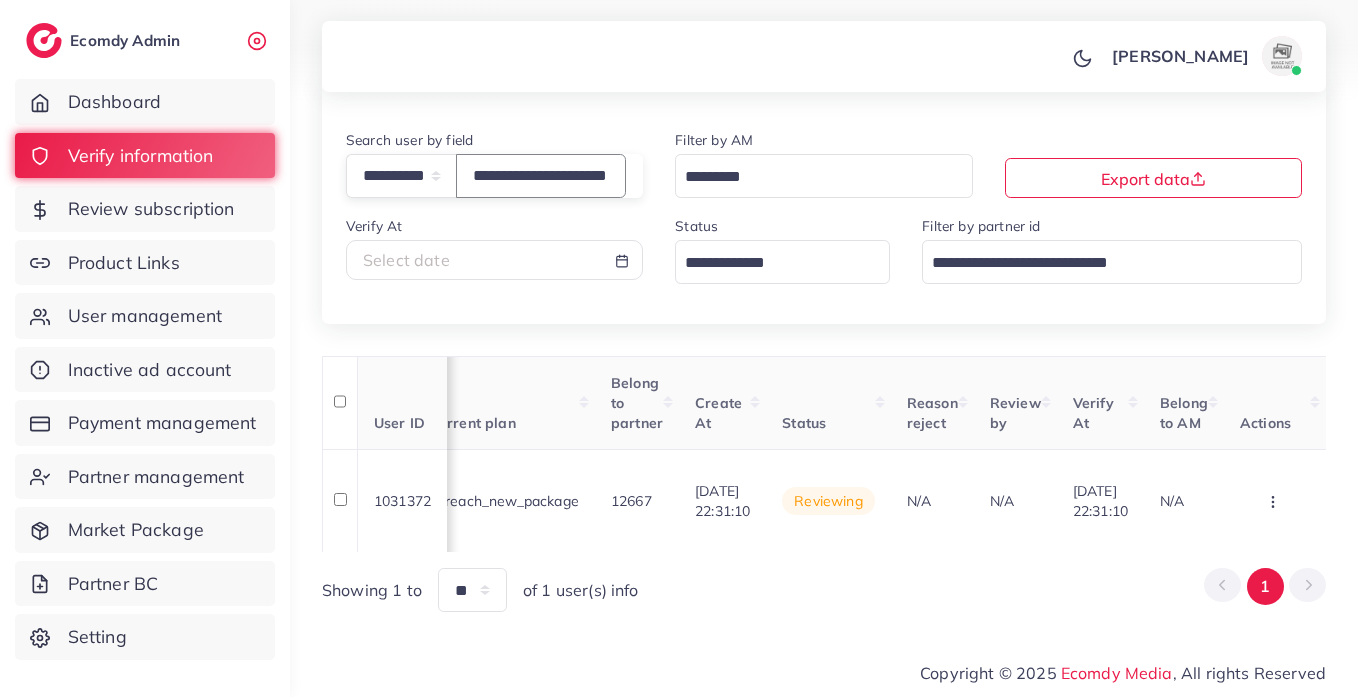 type on "**********" 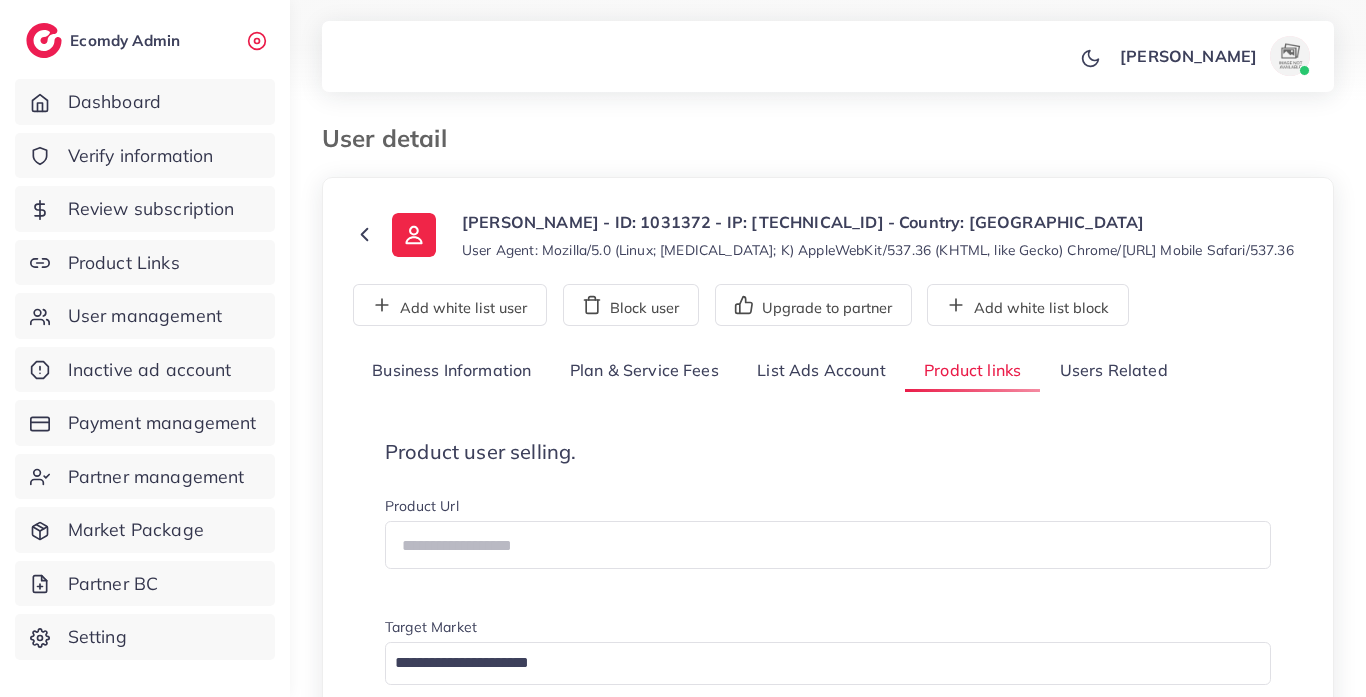 click on "[URL][DOMAIN_NAME]" at bounding box center [451, 907] 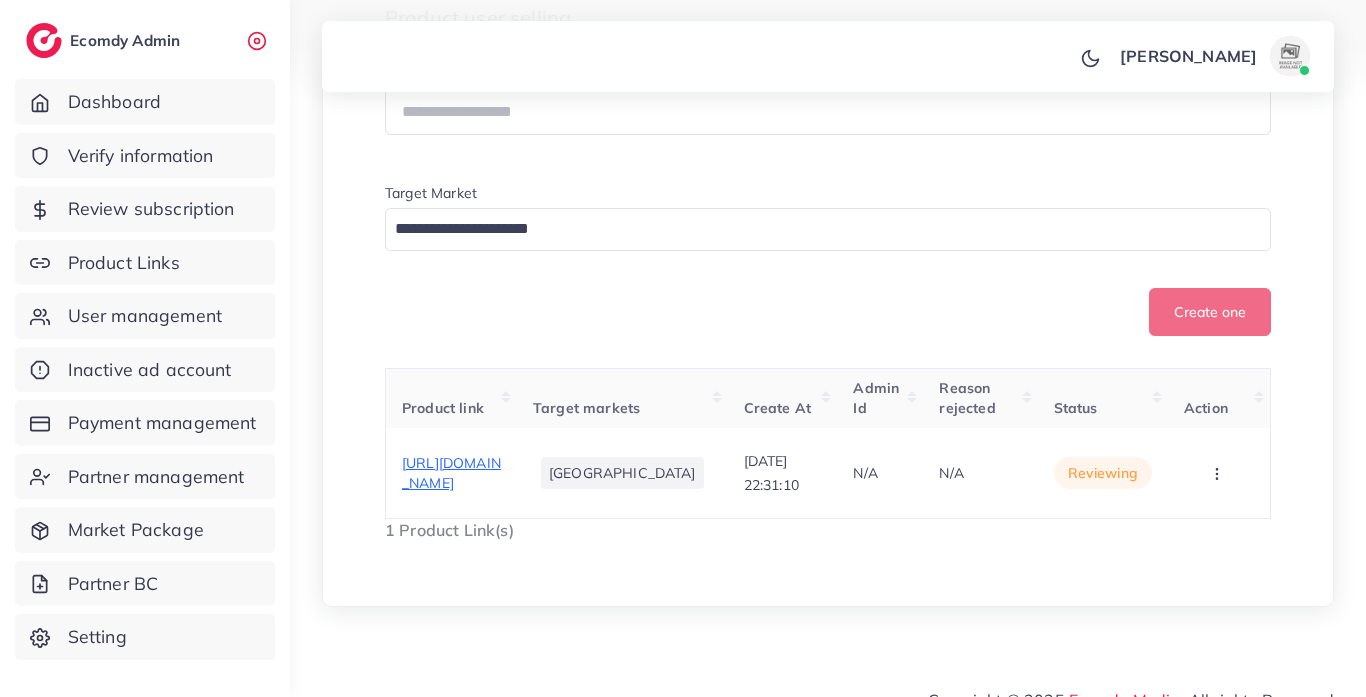 scroll, scrollTop: 495, scrollLeft: 0, axis: vertical 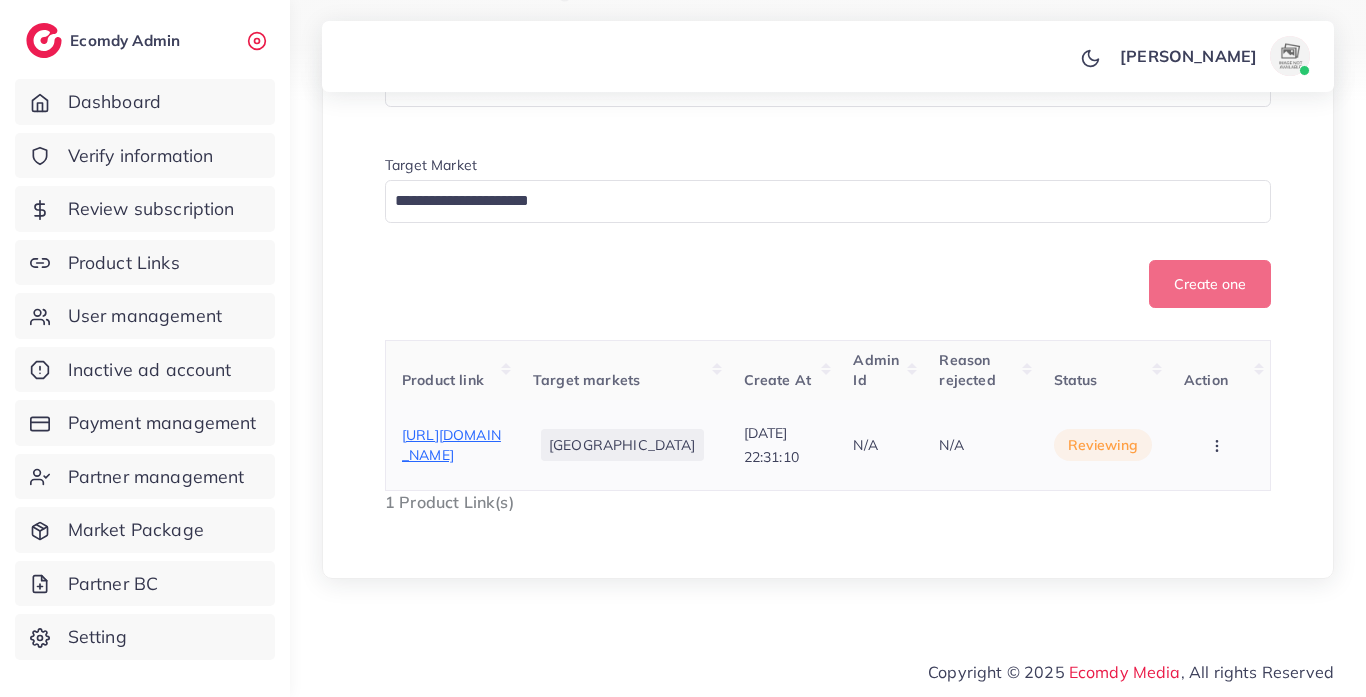 click on "[URL][DOMAIN_NAME]" at bounding box center [451, 445] 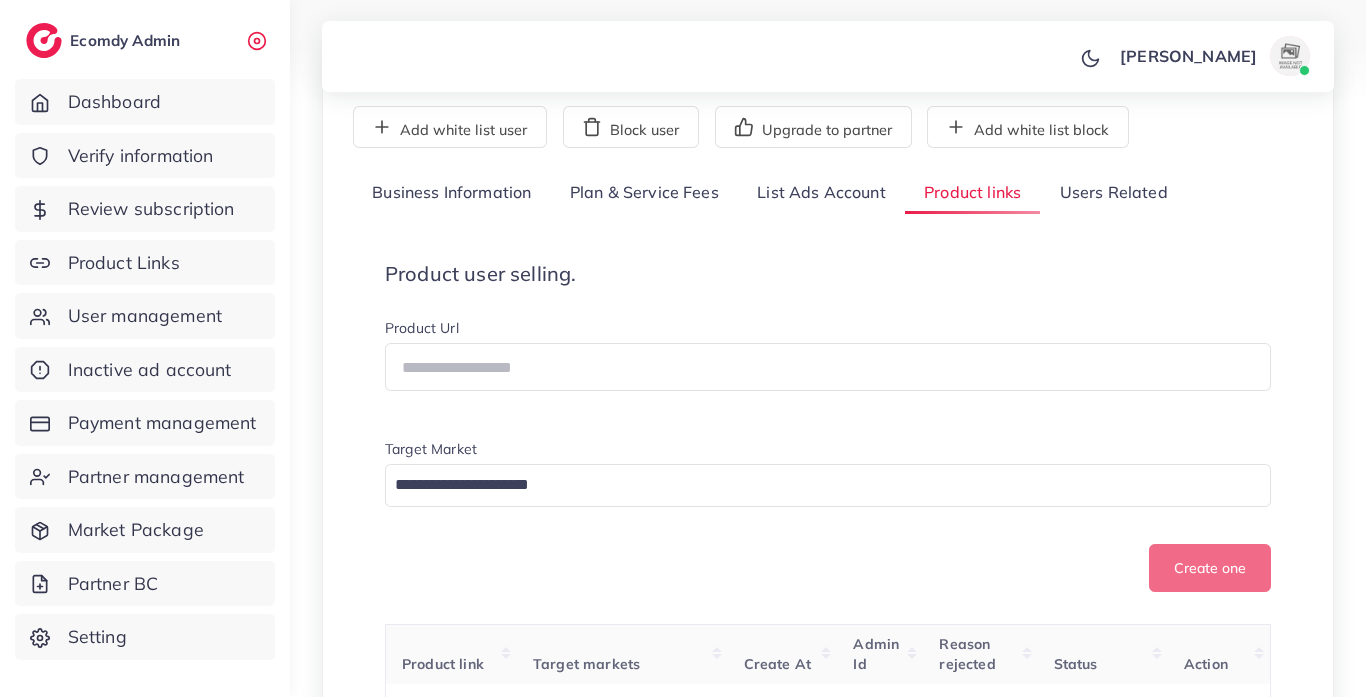 scroll, scrollTop: 16, scrollLeft: 0, axis: vertical 